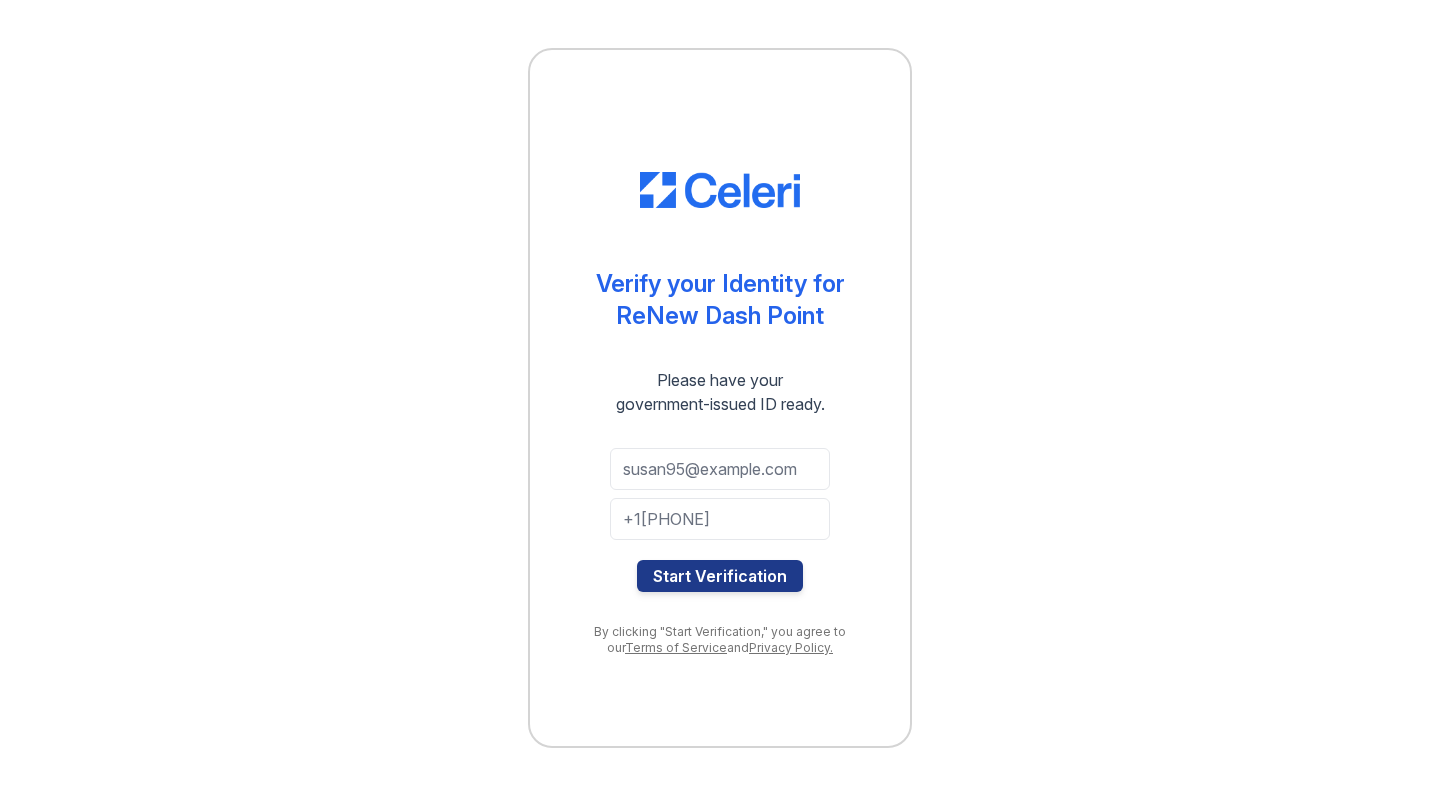 scroll, scrollTop: 0, scrollLeft: 0, axis: both 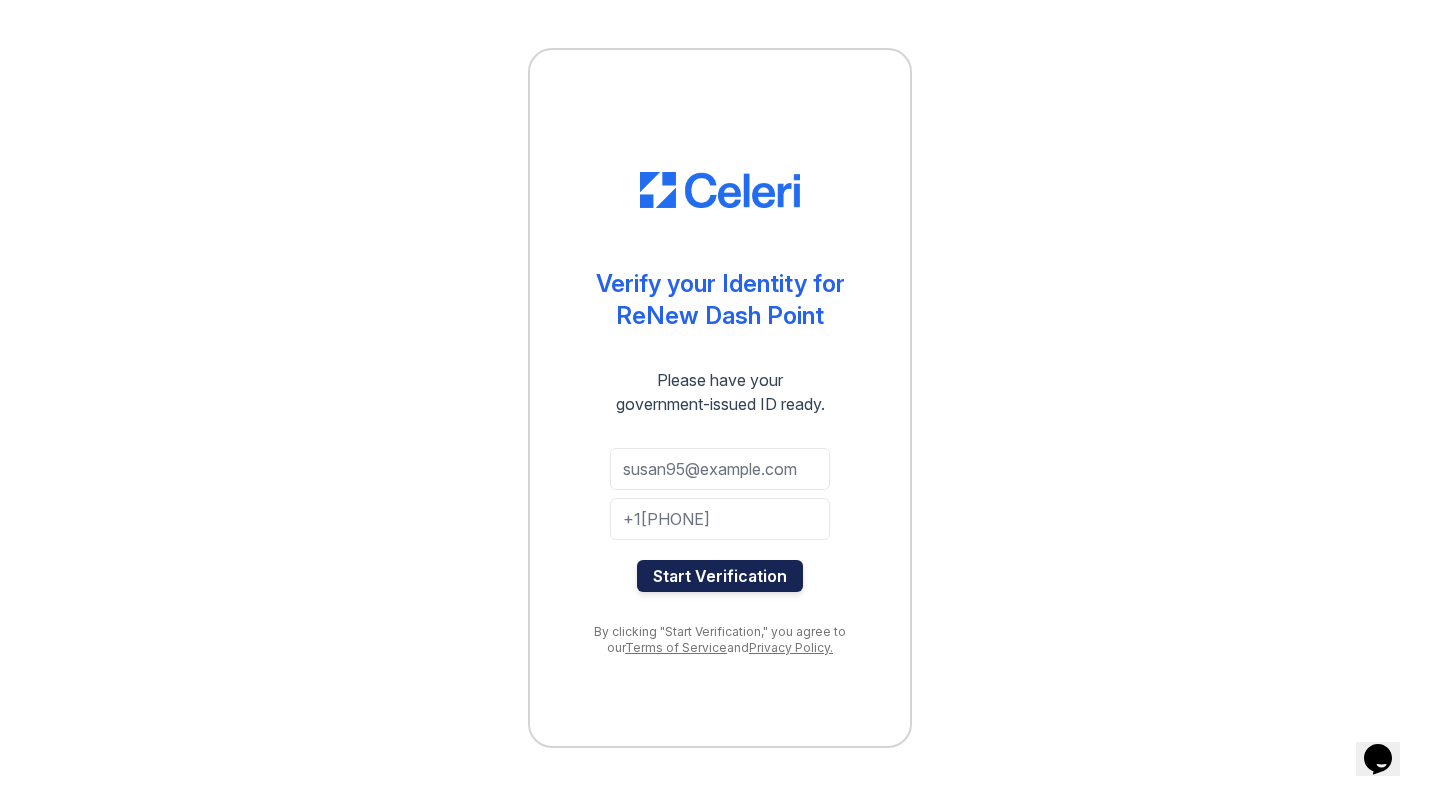 click on "Start Verification" at bounding box center (720, 576) 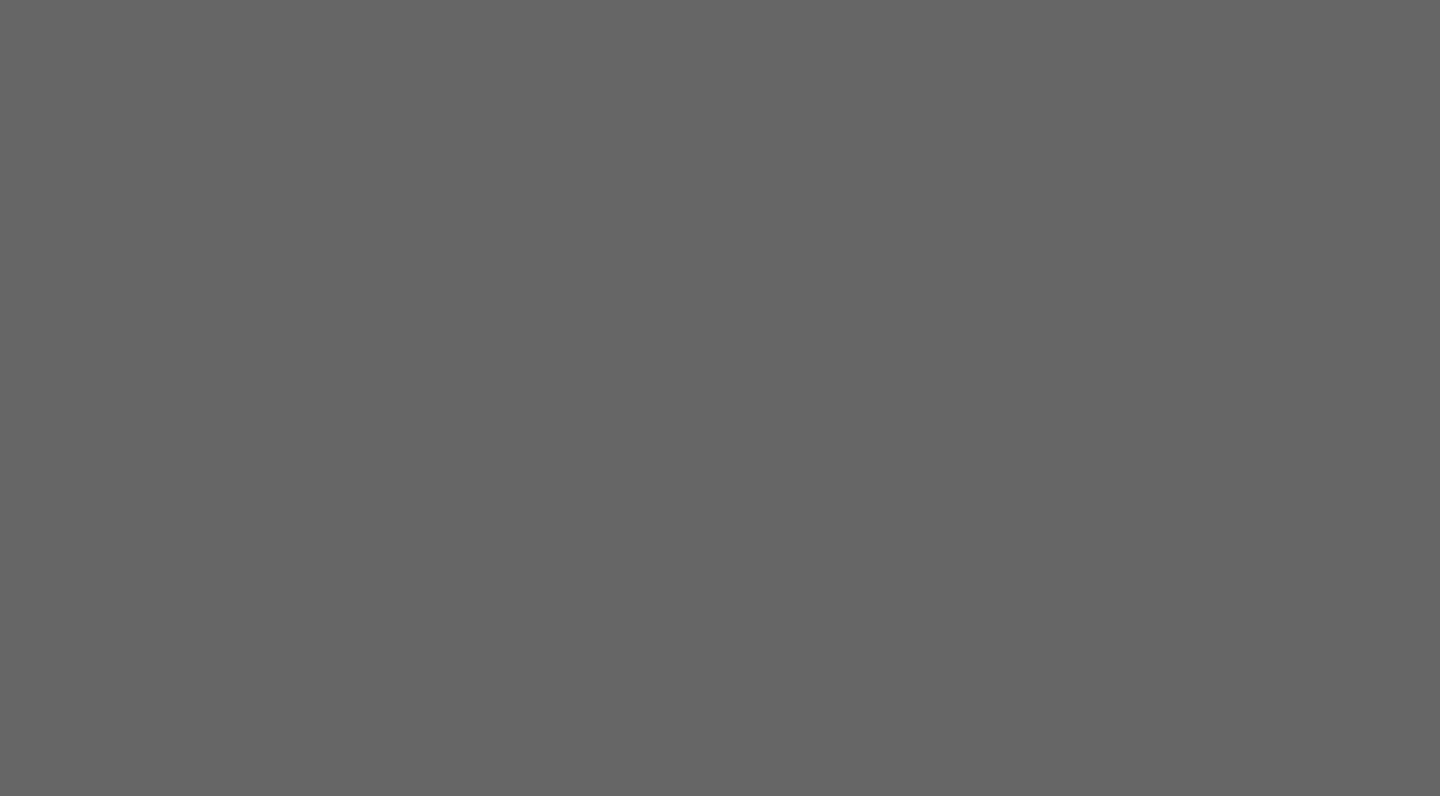 scroll, scrollTop: 0, scrollLeft: 0, axis: both 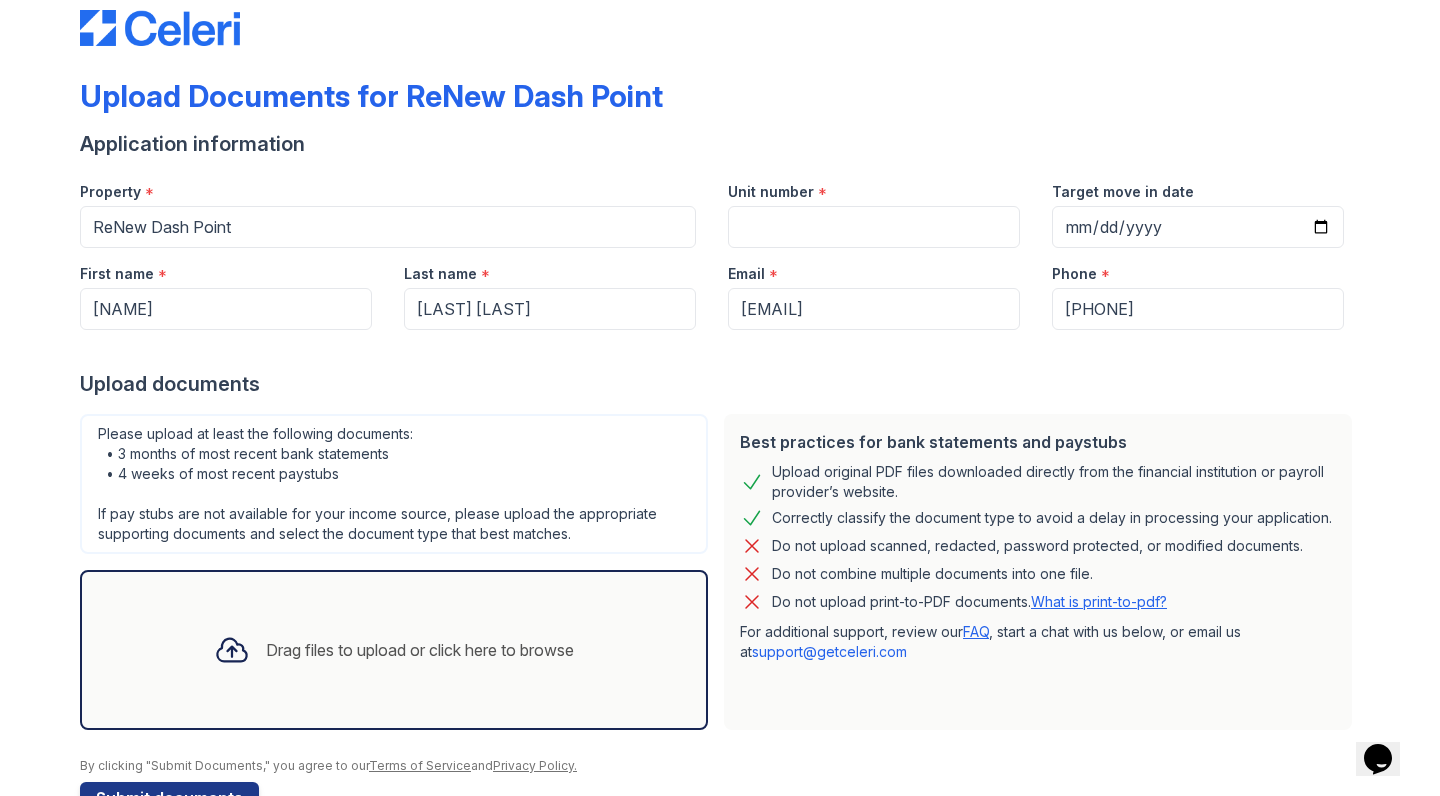 click at bounding box center [720, 8] 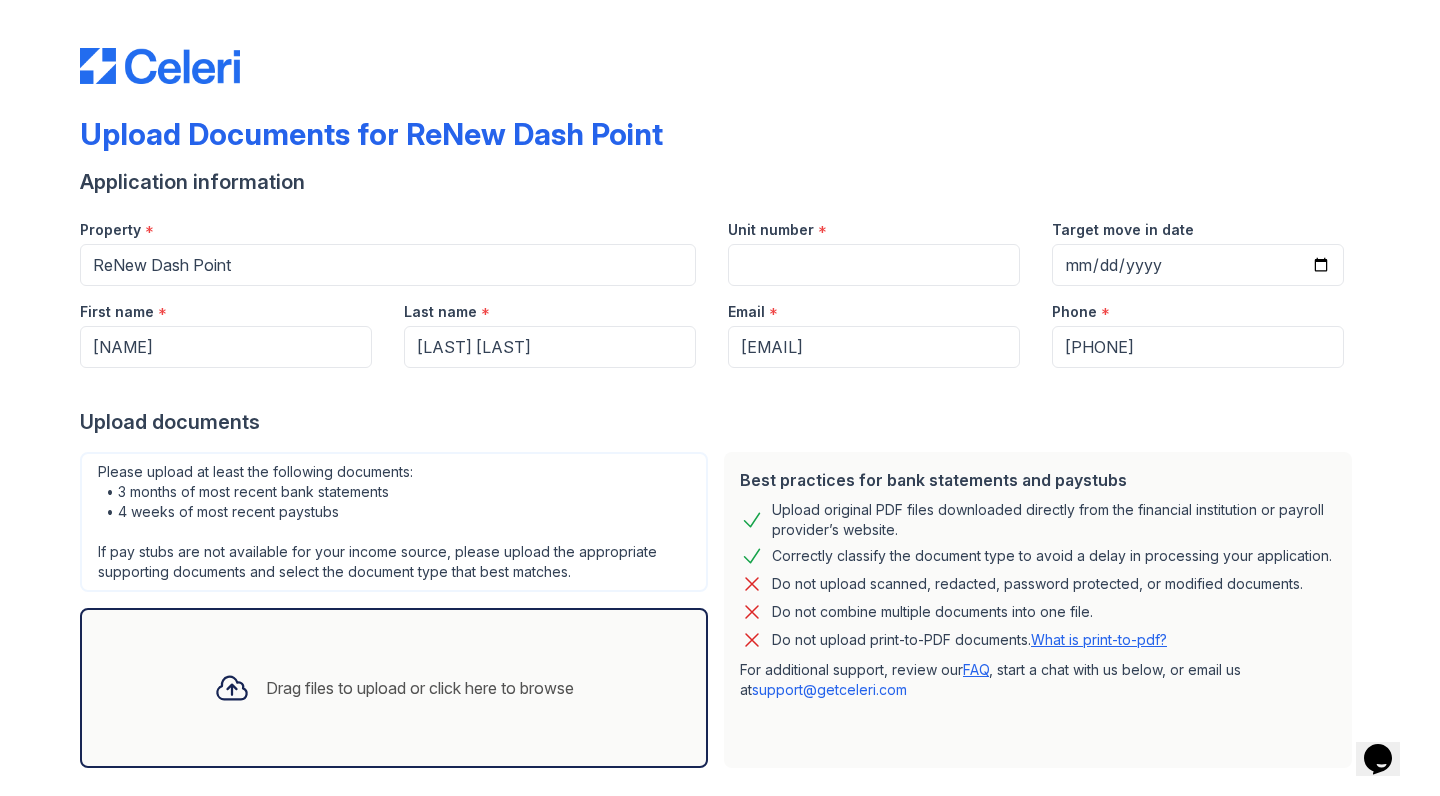 scroll, scrollTop: 0, scrollLeft: 0, axis: both 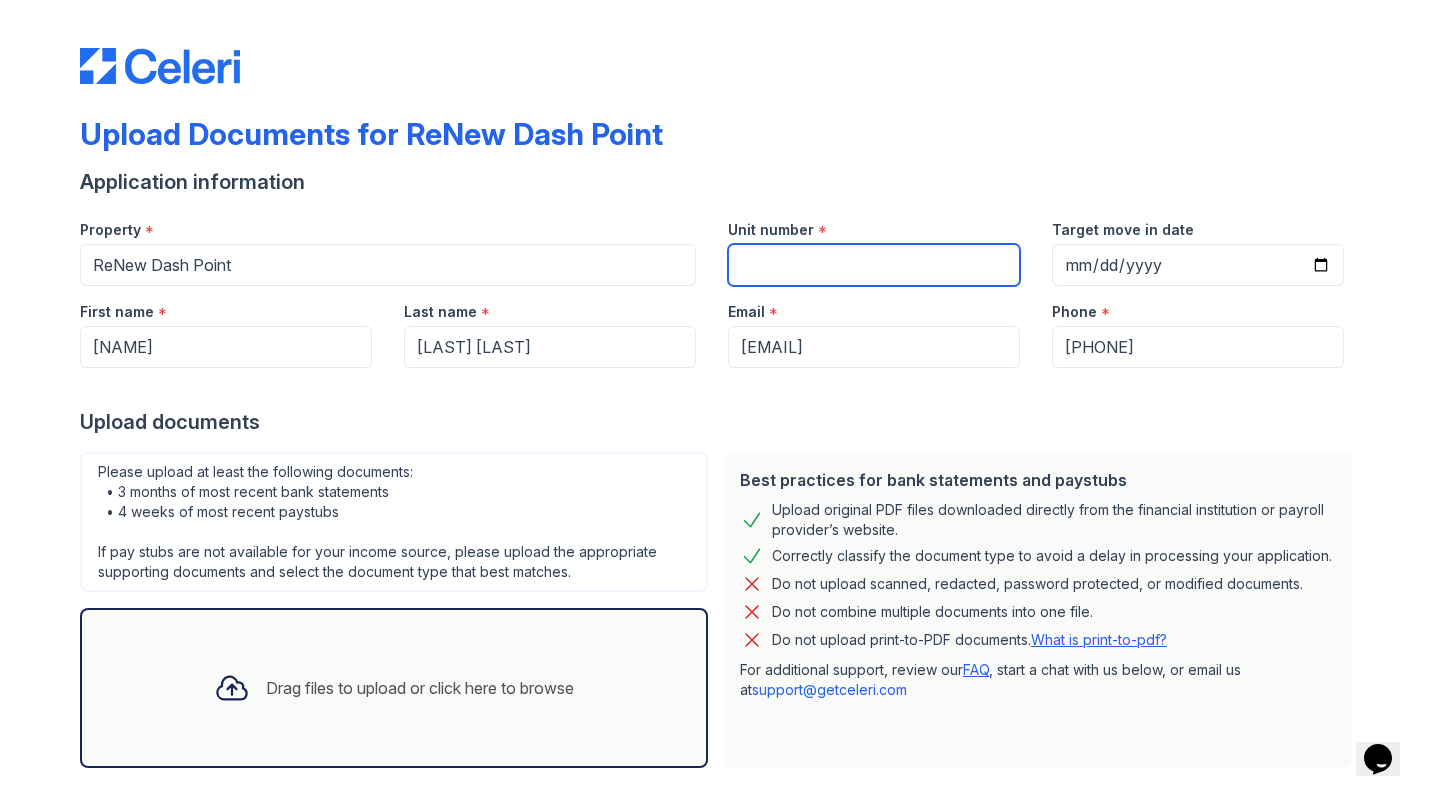 click on "Unit number" at bounding box center (874, 265) 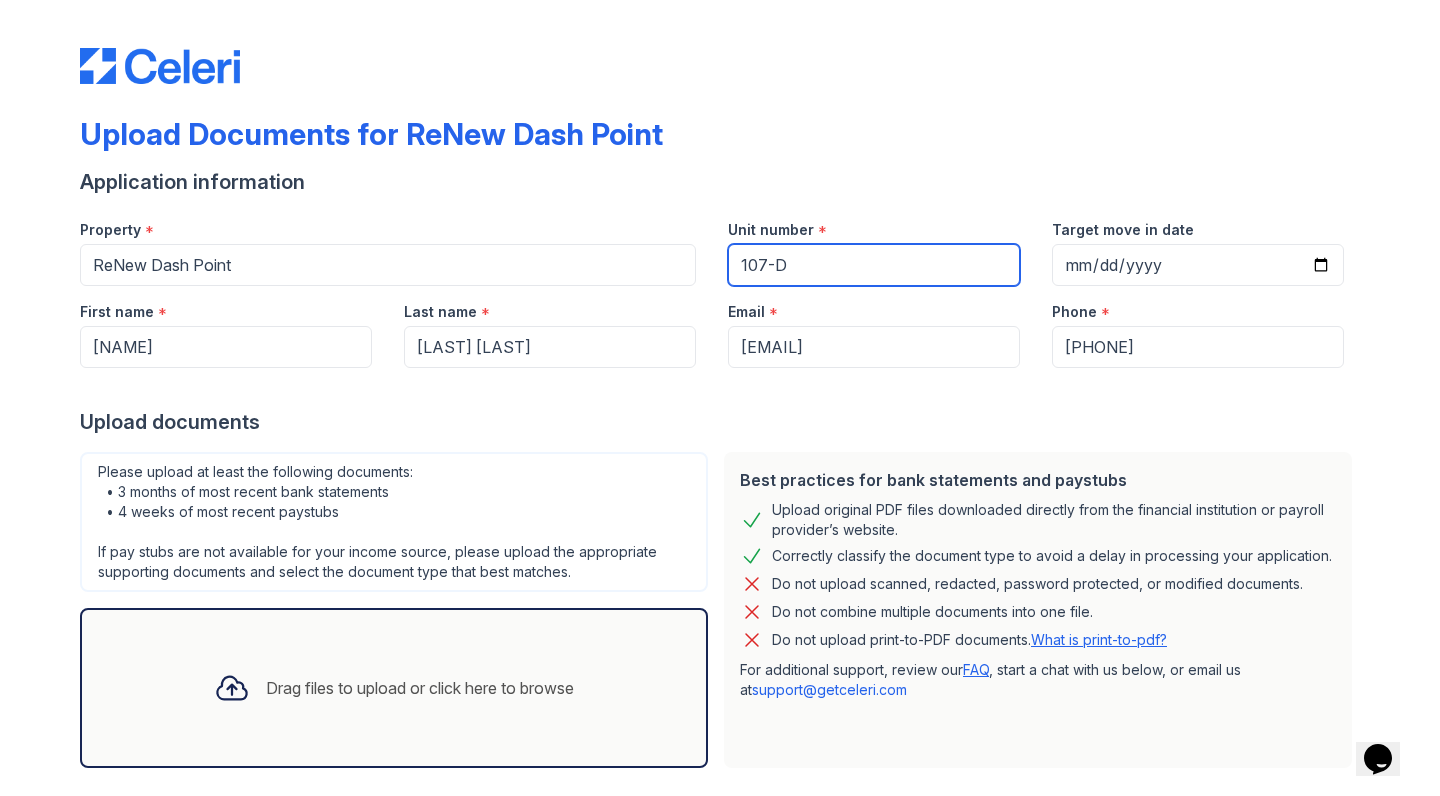 type on "107-D" 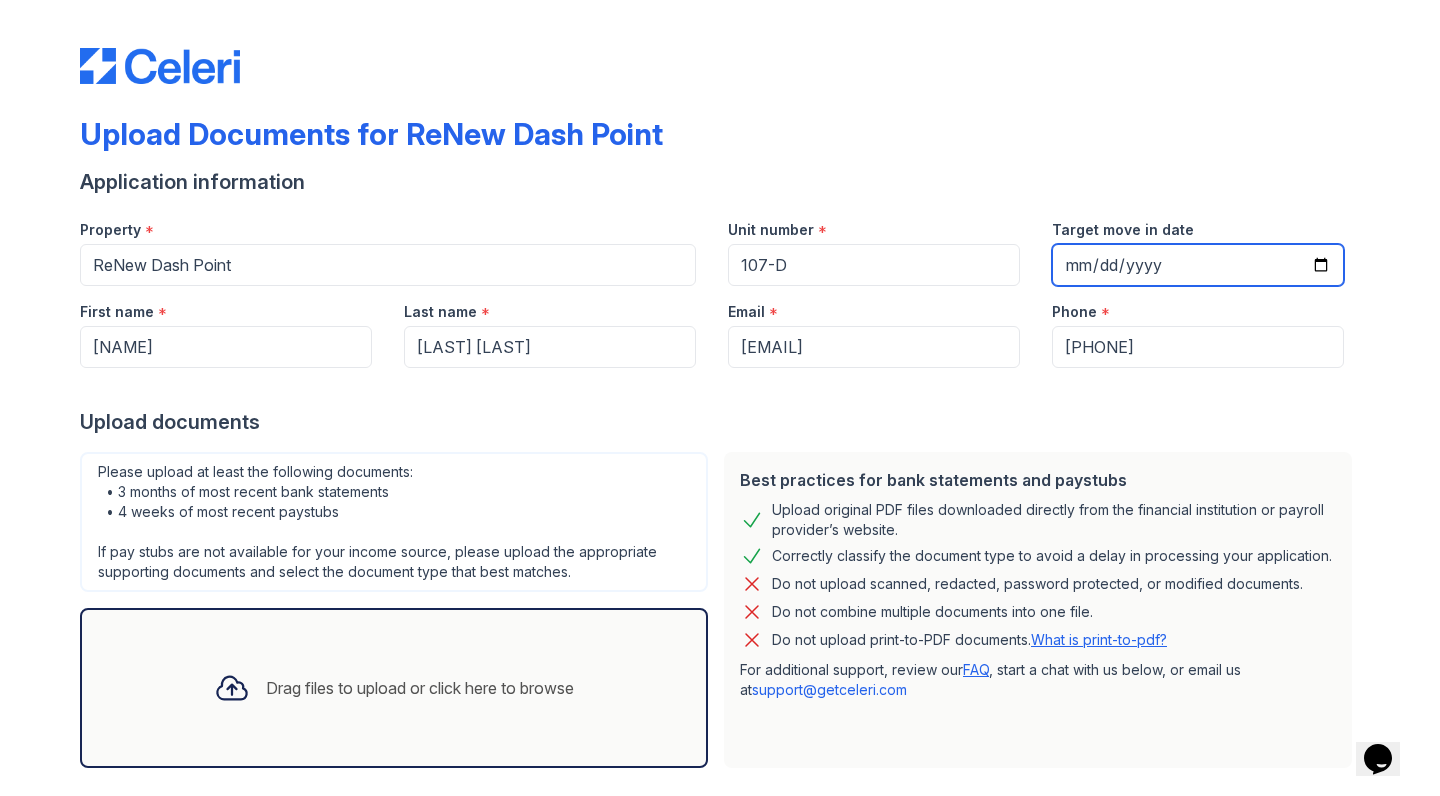 click on "Target move in date" at bounding box center (1198, 265) 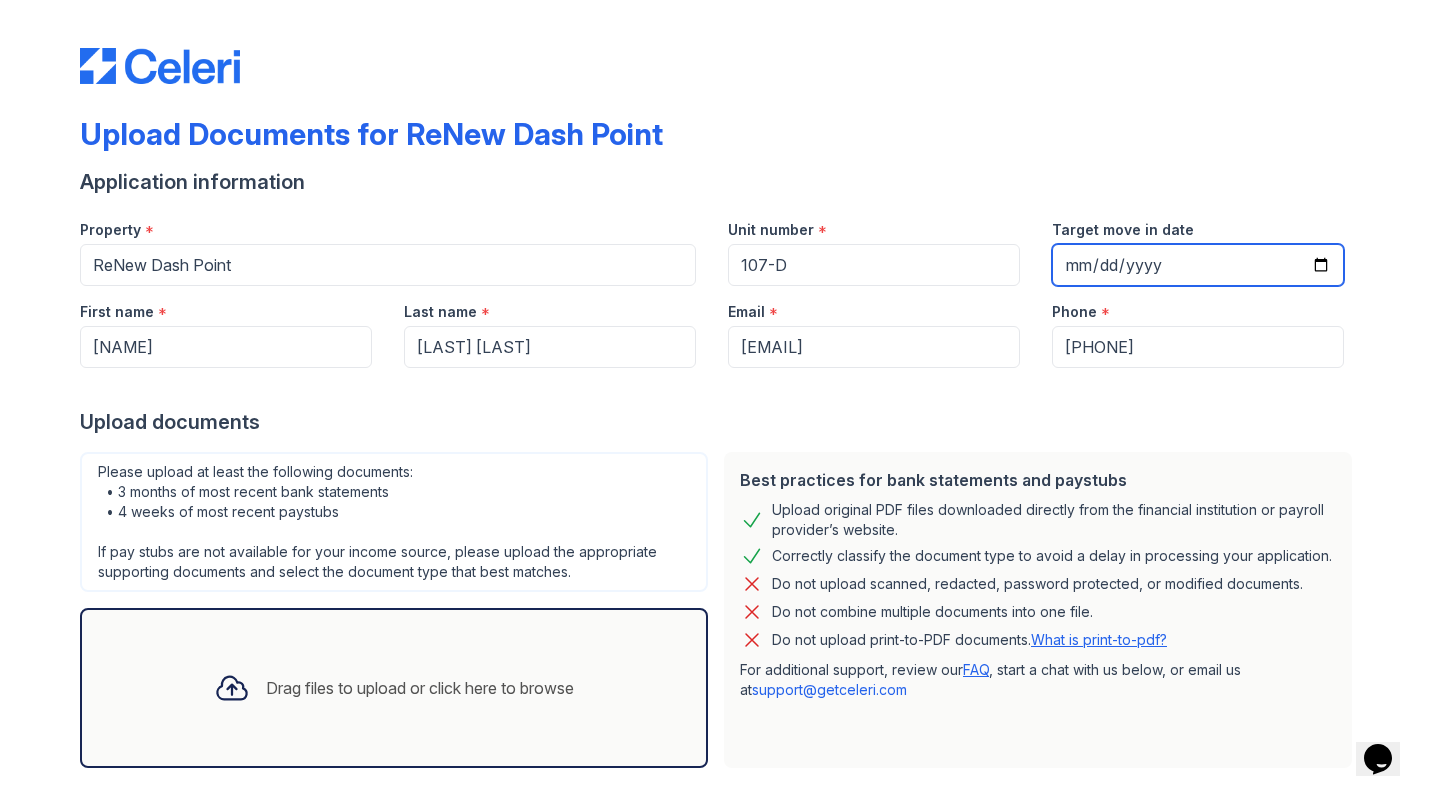 type on "2025-08-15" 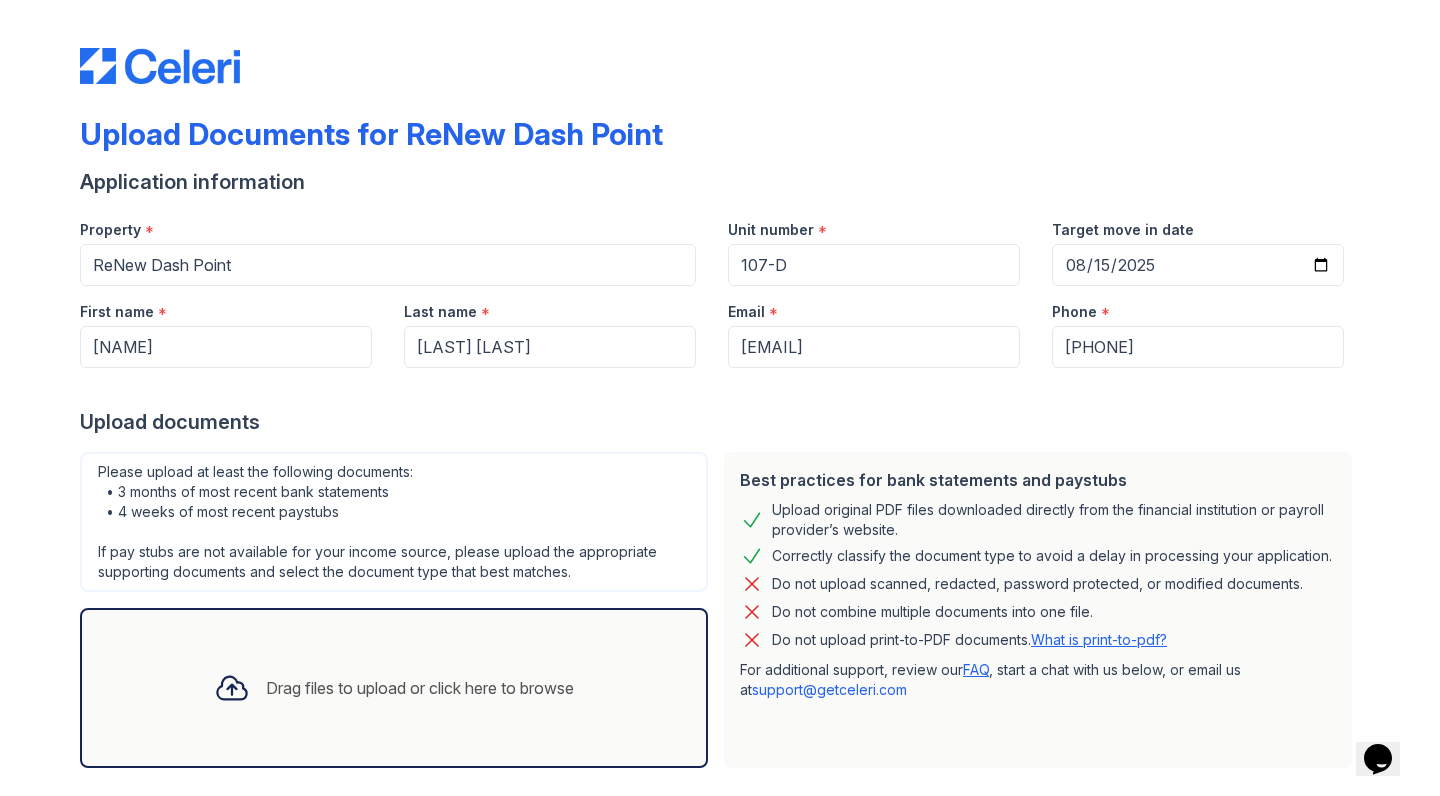 click on "Phone
*" at bounding box center [1198, 306] 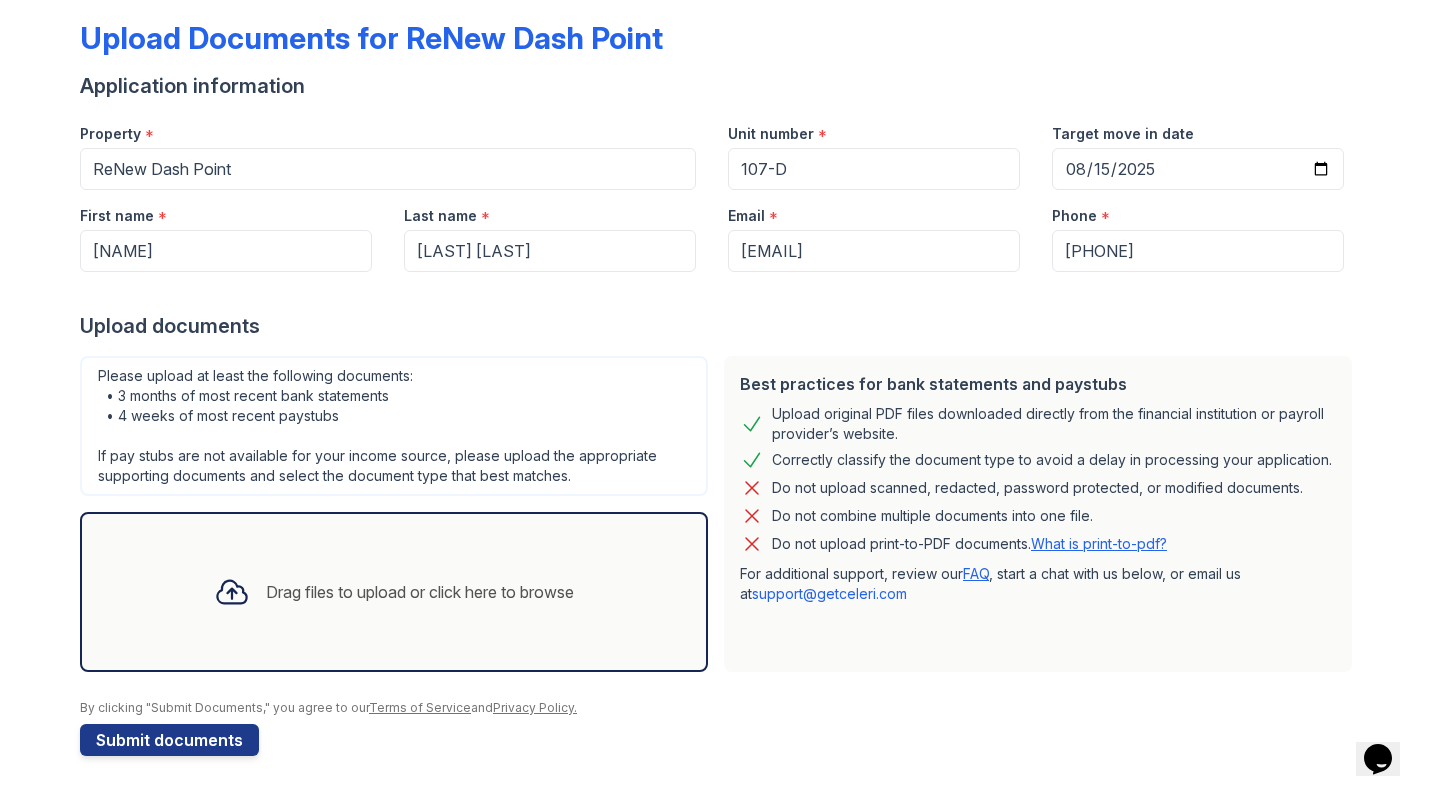 scroll, scrollTop: 96, scrollLeft: 0, axis: vertical 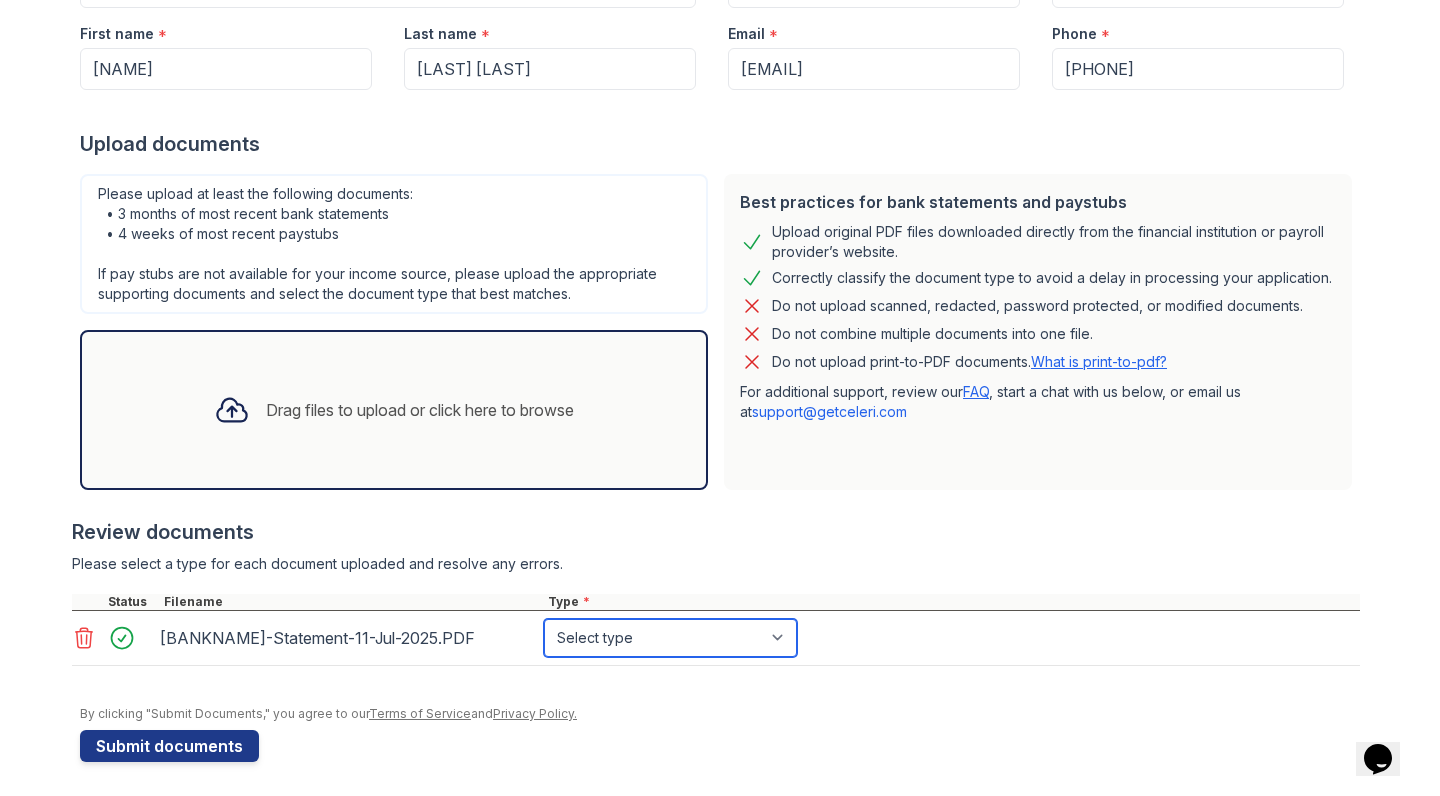select on "bank_statement" 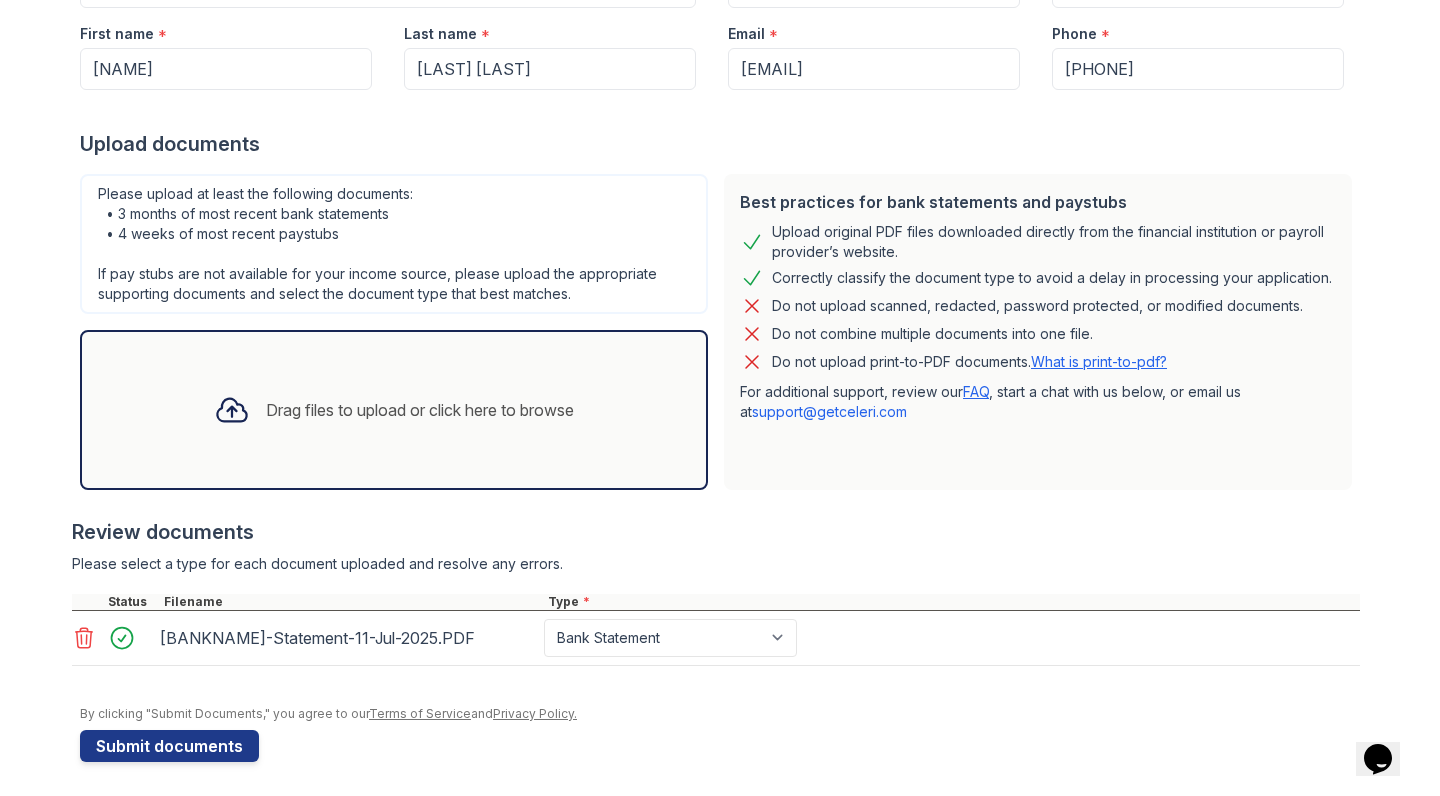 click on "Drag files to upload or click here to browse" at bounding box center (394, 410) 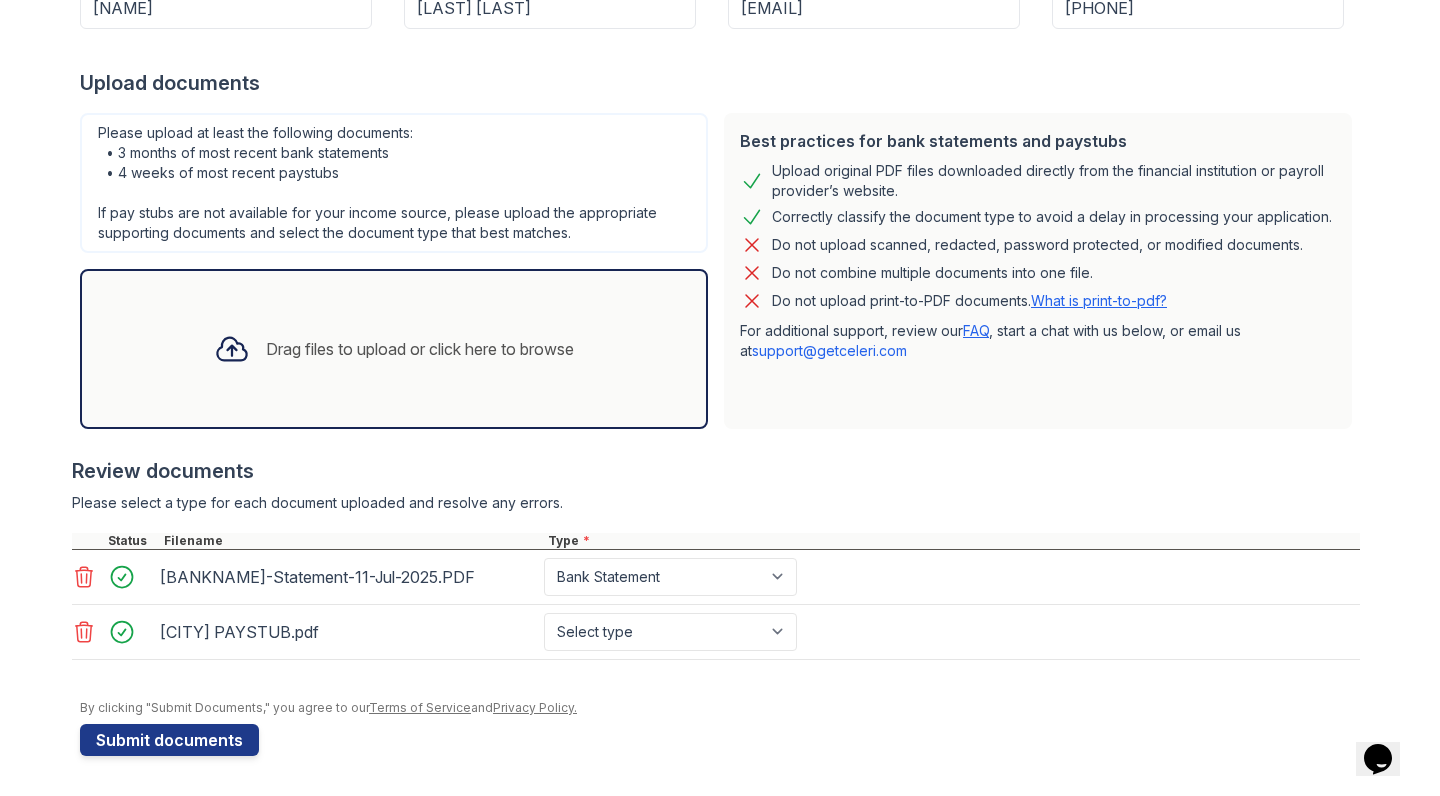 scroll, scrollTop: 339, scrollLeft: 0, axis: vertical 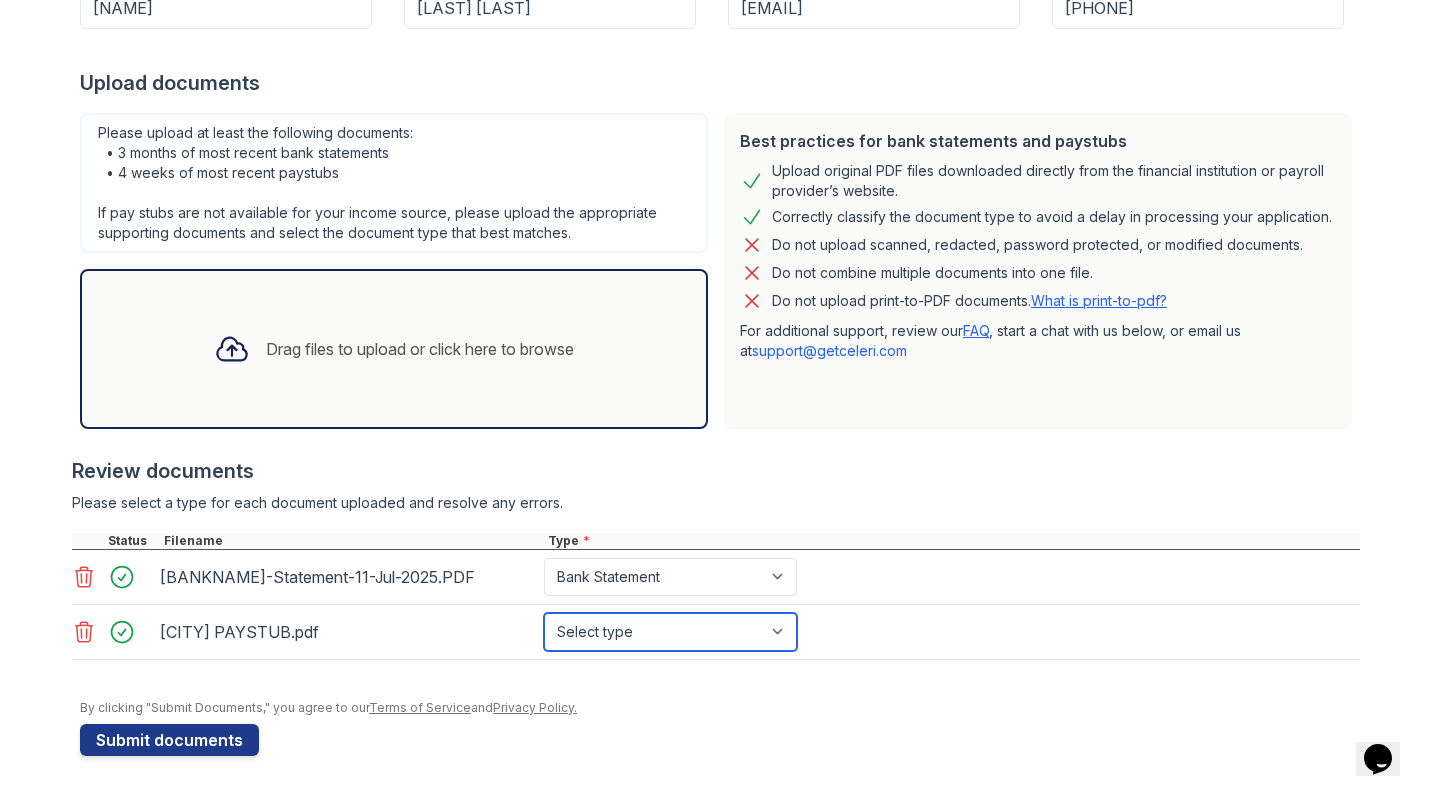 select on "paystub" 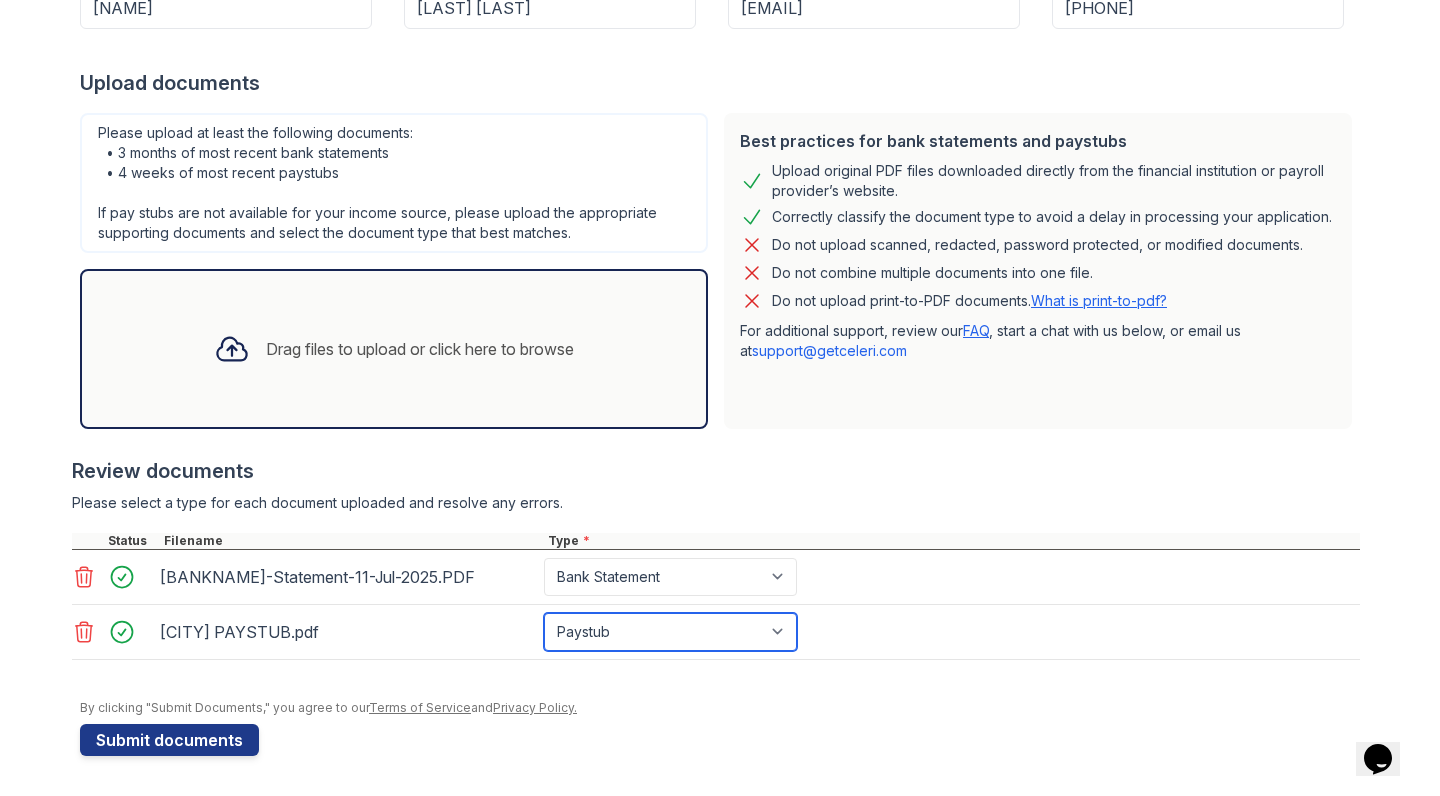 scroll, scrollTop: 0, scrollLeft: 0, axis: both 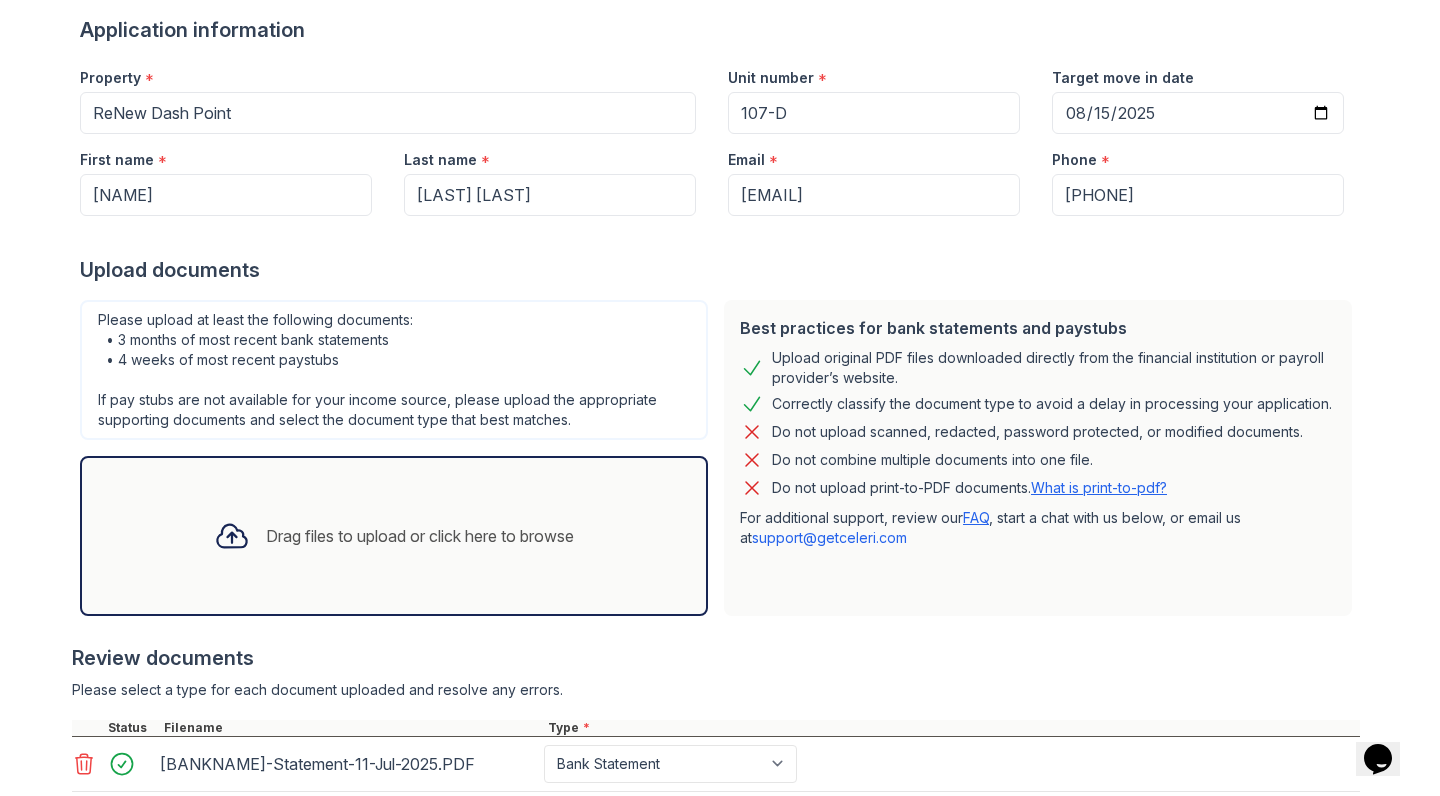 click on "Drag files to upload or click here to browse" at bounding box center (394, 536) 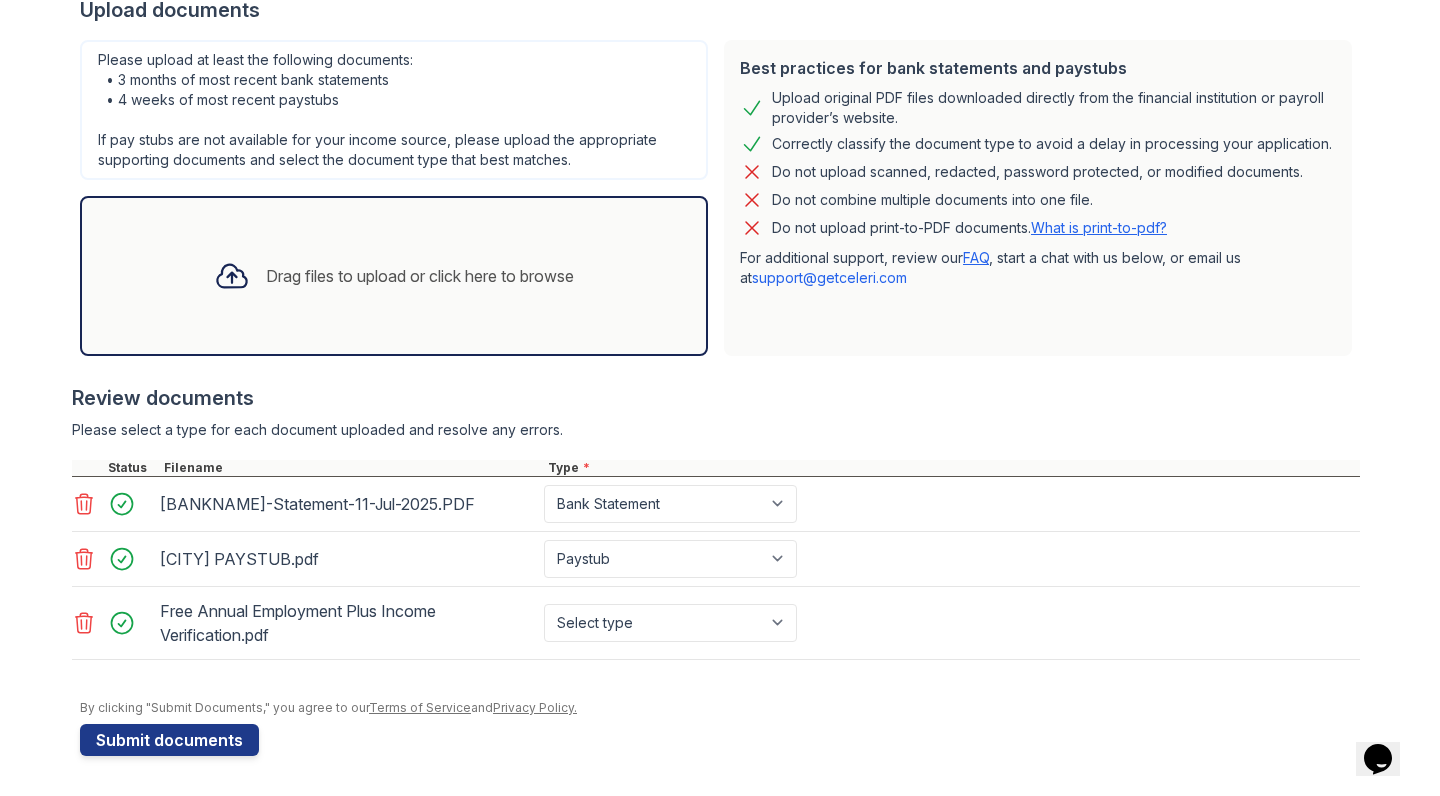 scroll, scrollTop: 412, scrollLeft: 0, axis: vertical 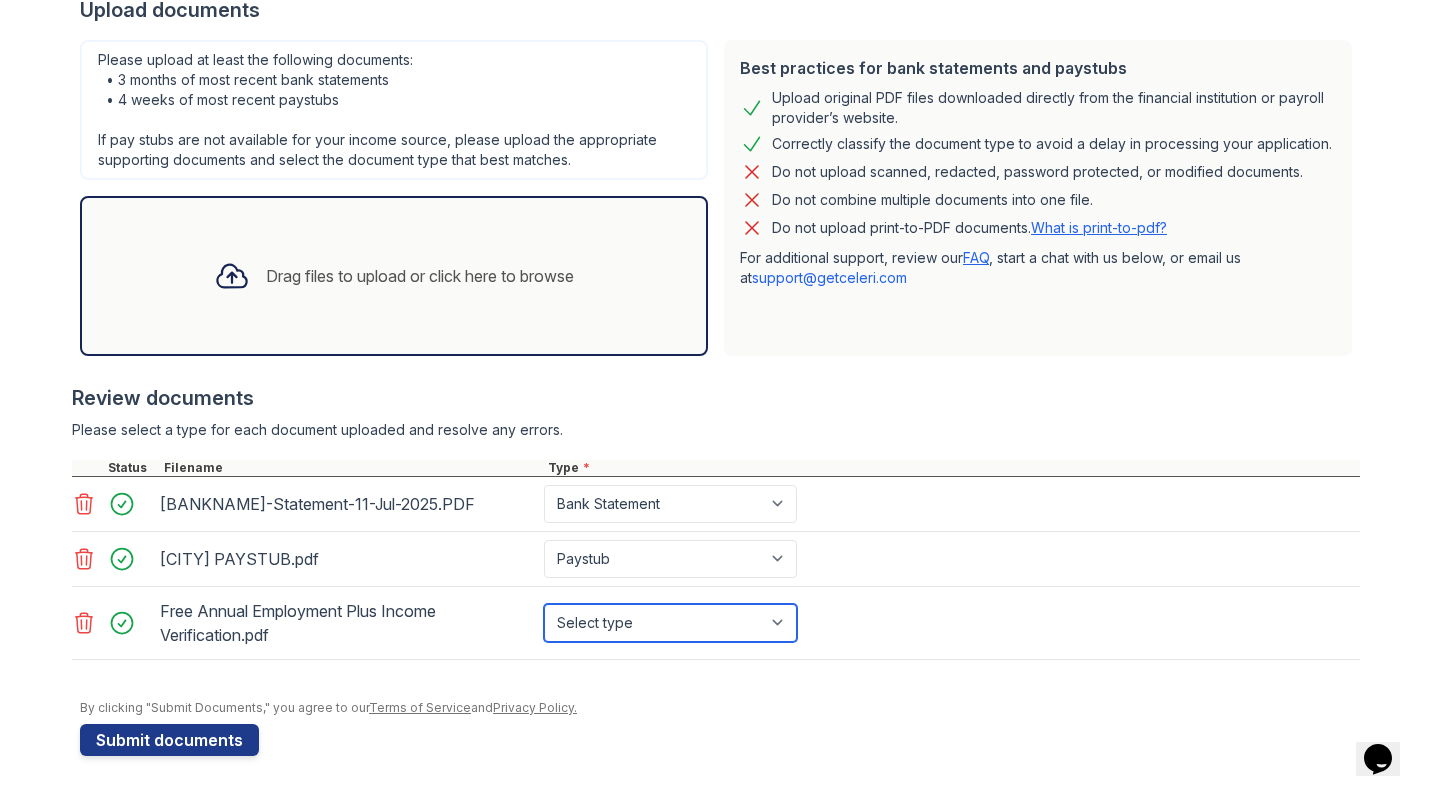 select on "other" 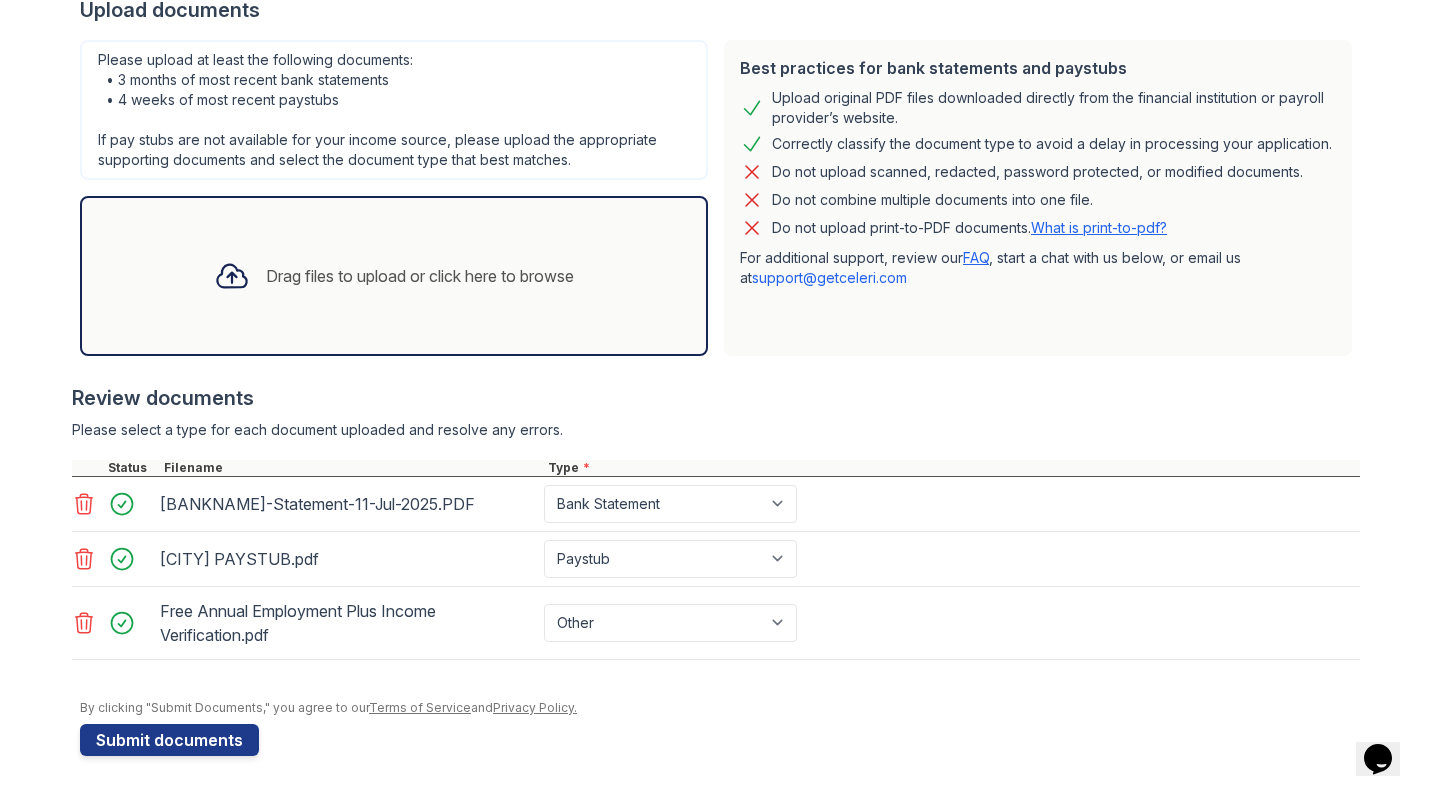 click on "Drag files to upload or click here to browse" at bounding box center (420, 276) 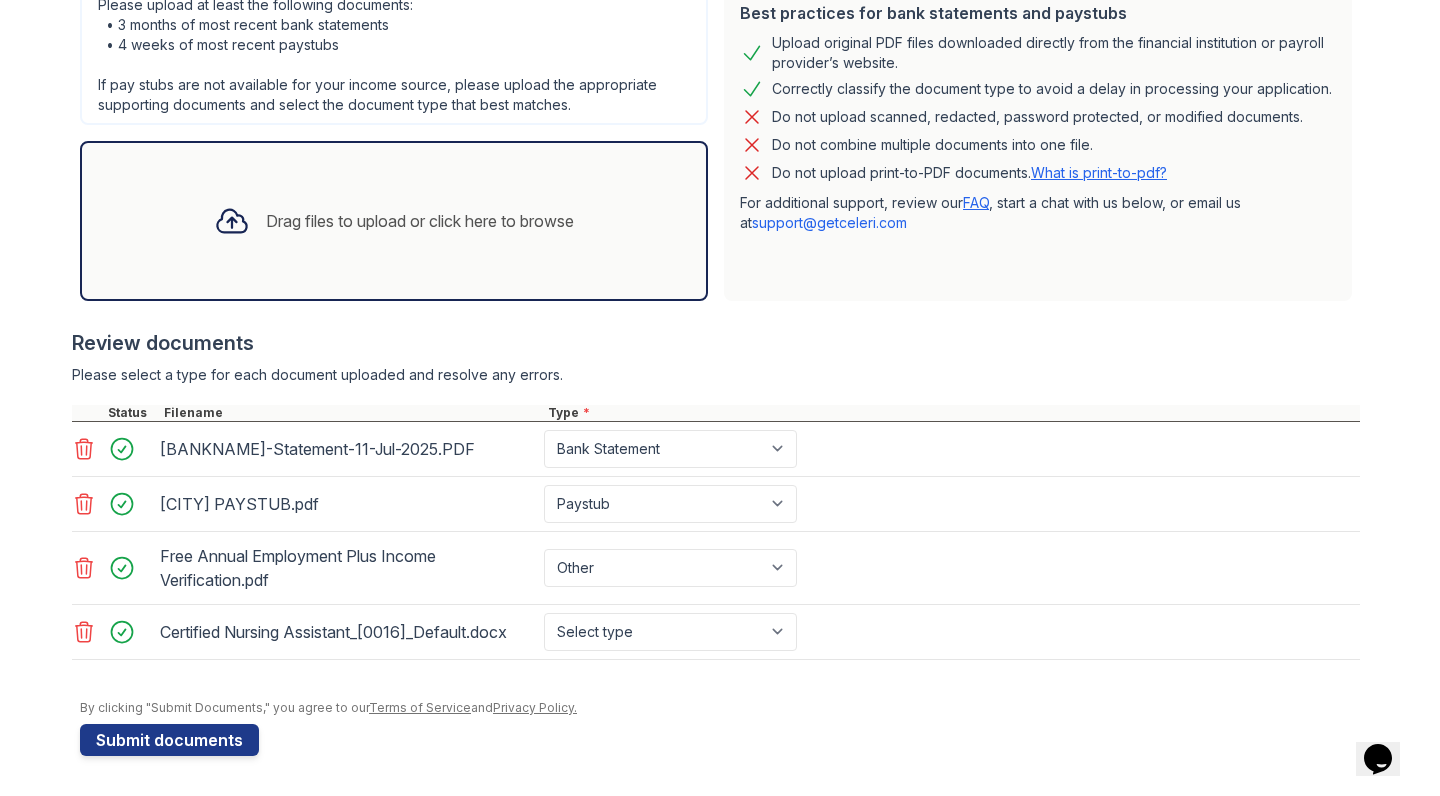 scroll, scrollTop: 467, scrollLeft: 0, axis: vertical 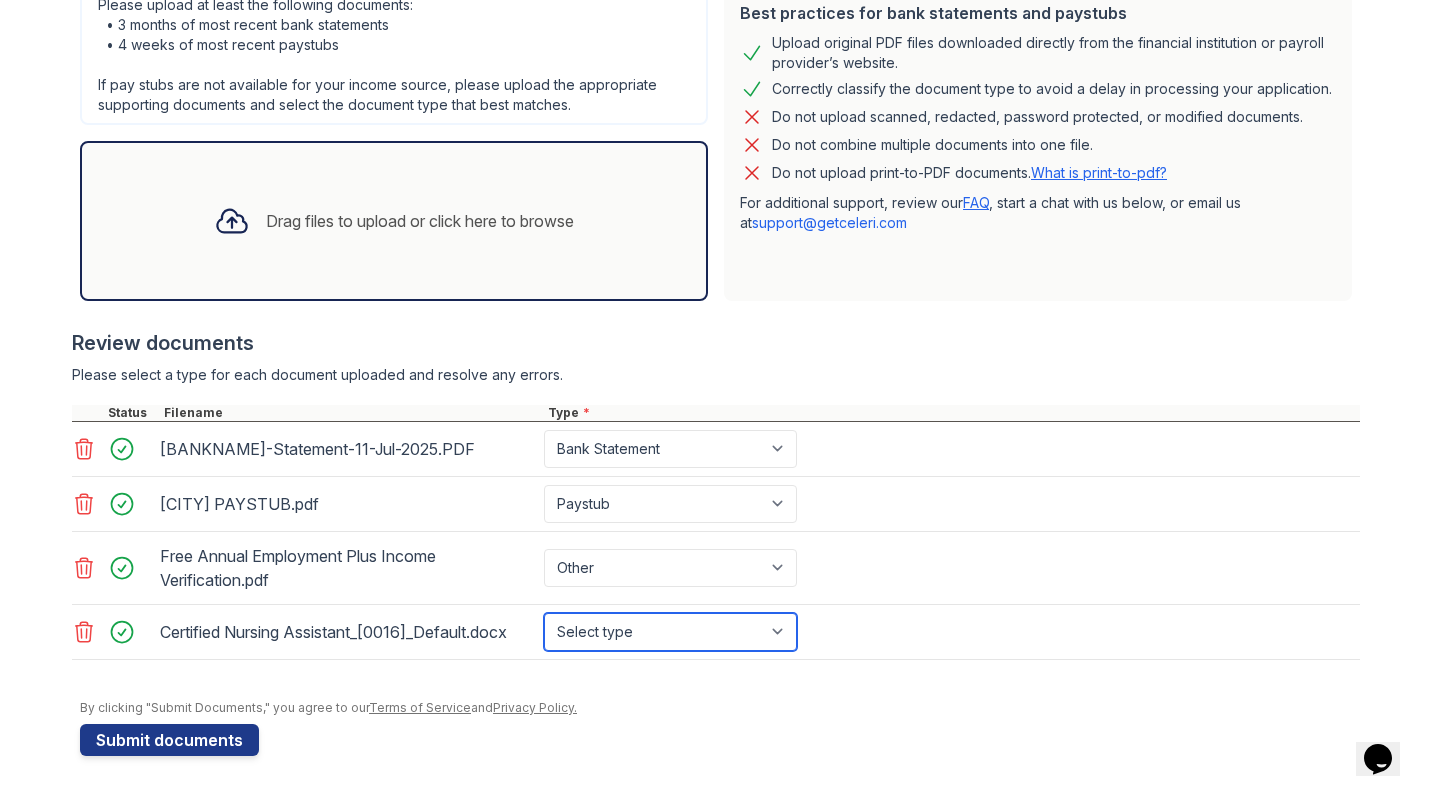 select on "offer_letter" 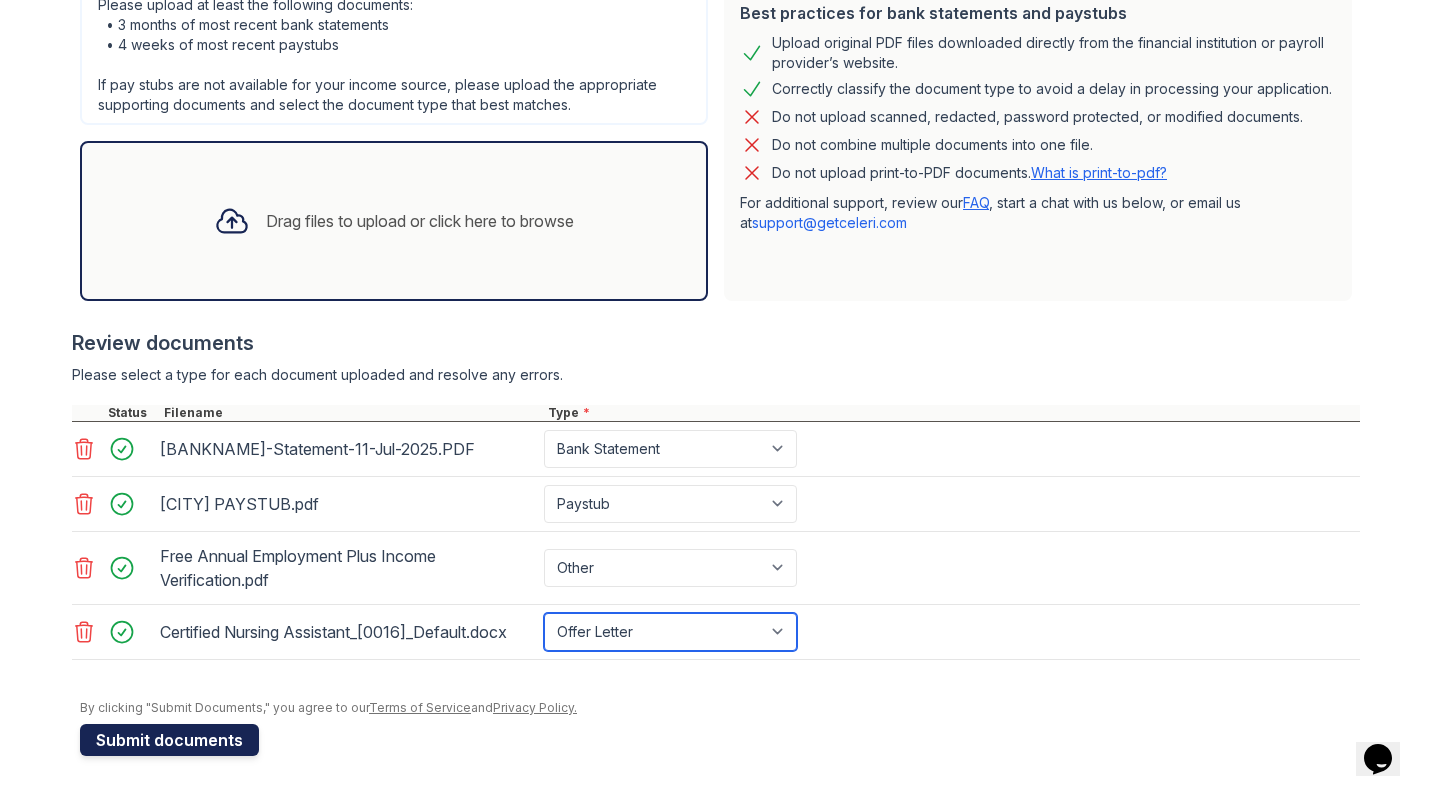 scroll, scrollTop: 0, scrollLeft: 0, axis: both 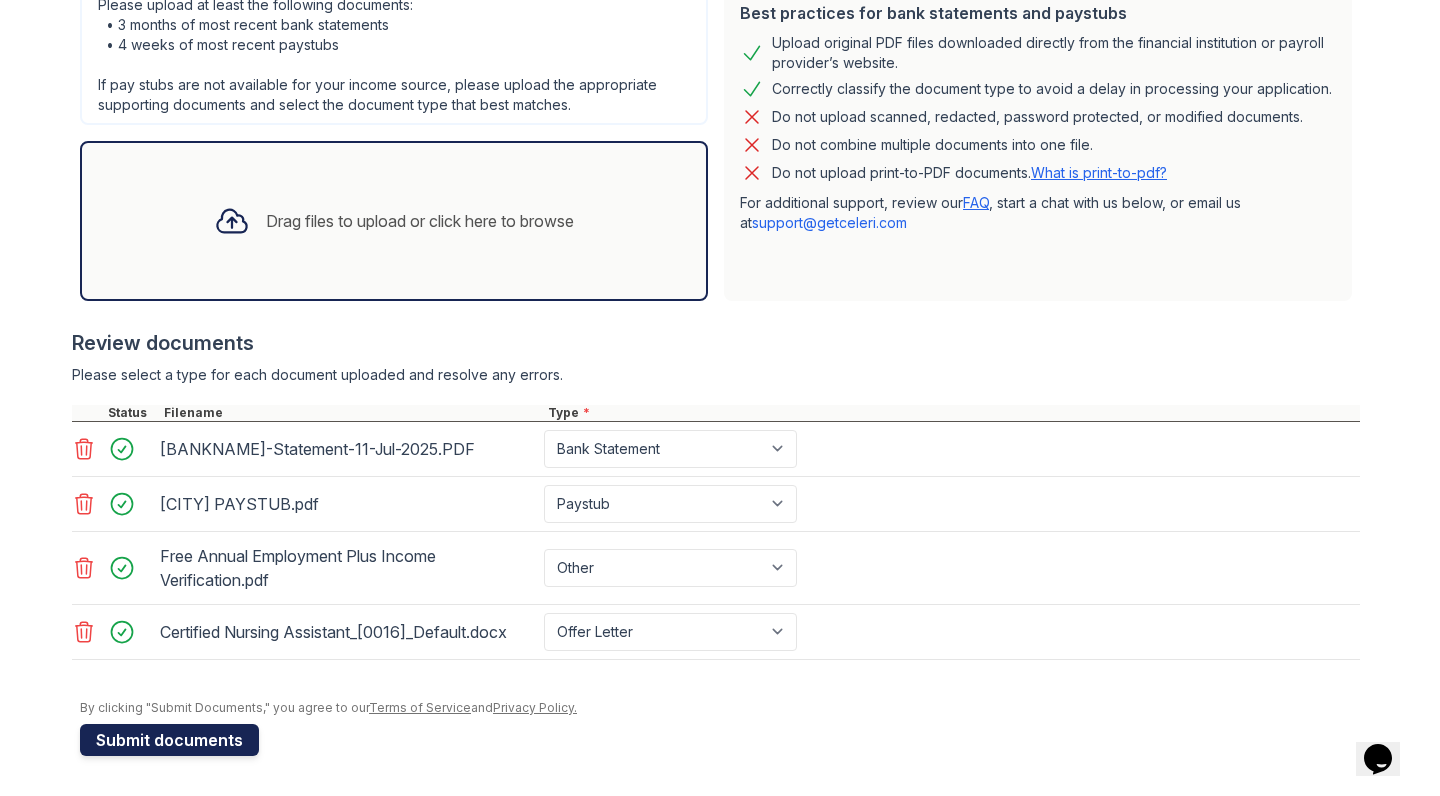 click on "Submit documents" at bounding box center (169, 740) 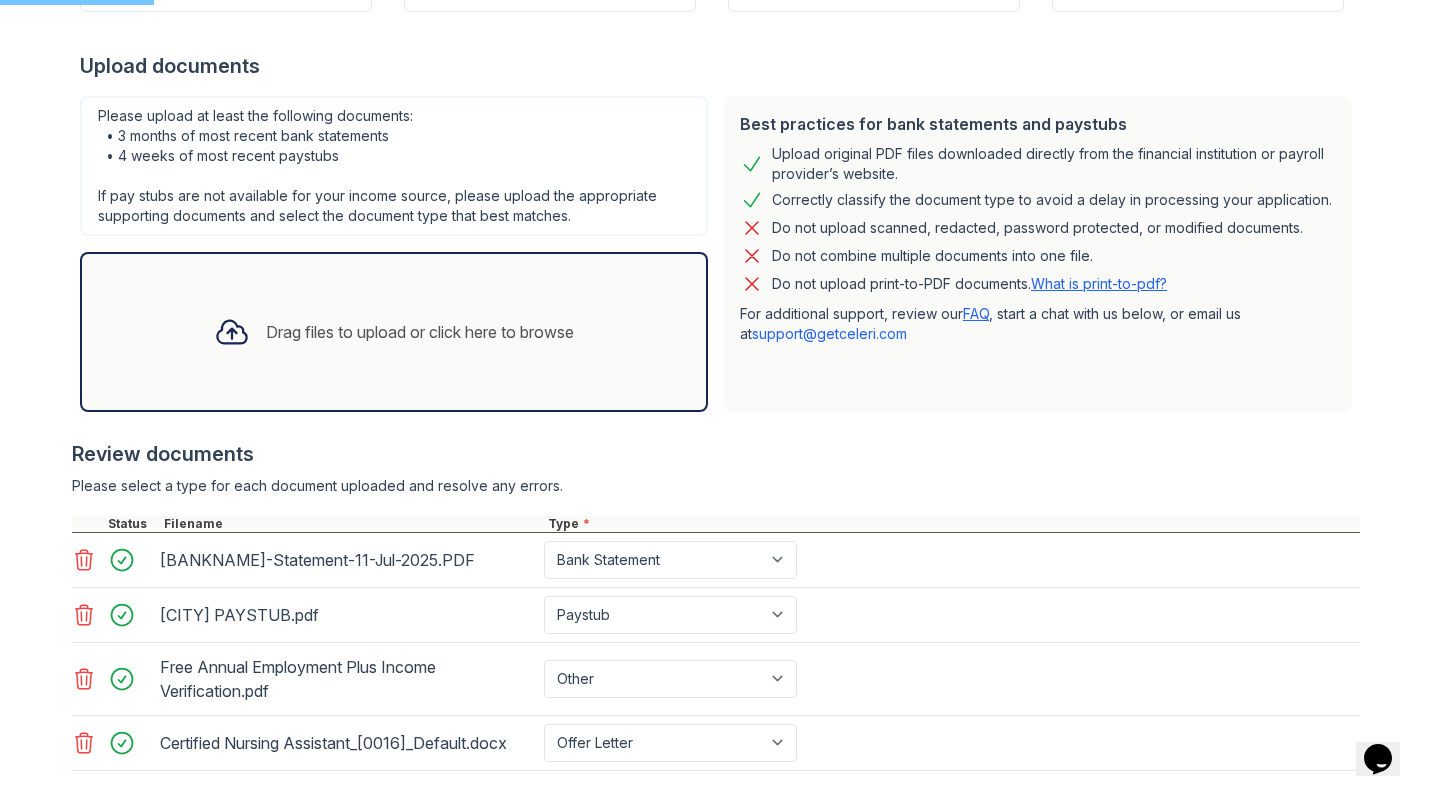 scroll, scrollTop: 339, scrollLeft: 0, axis: vertical 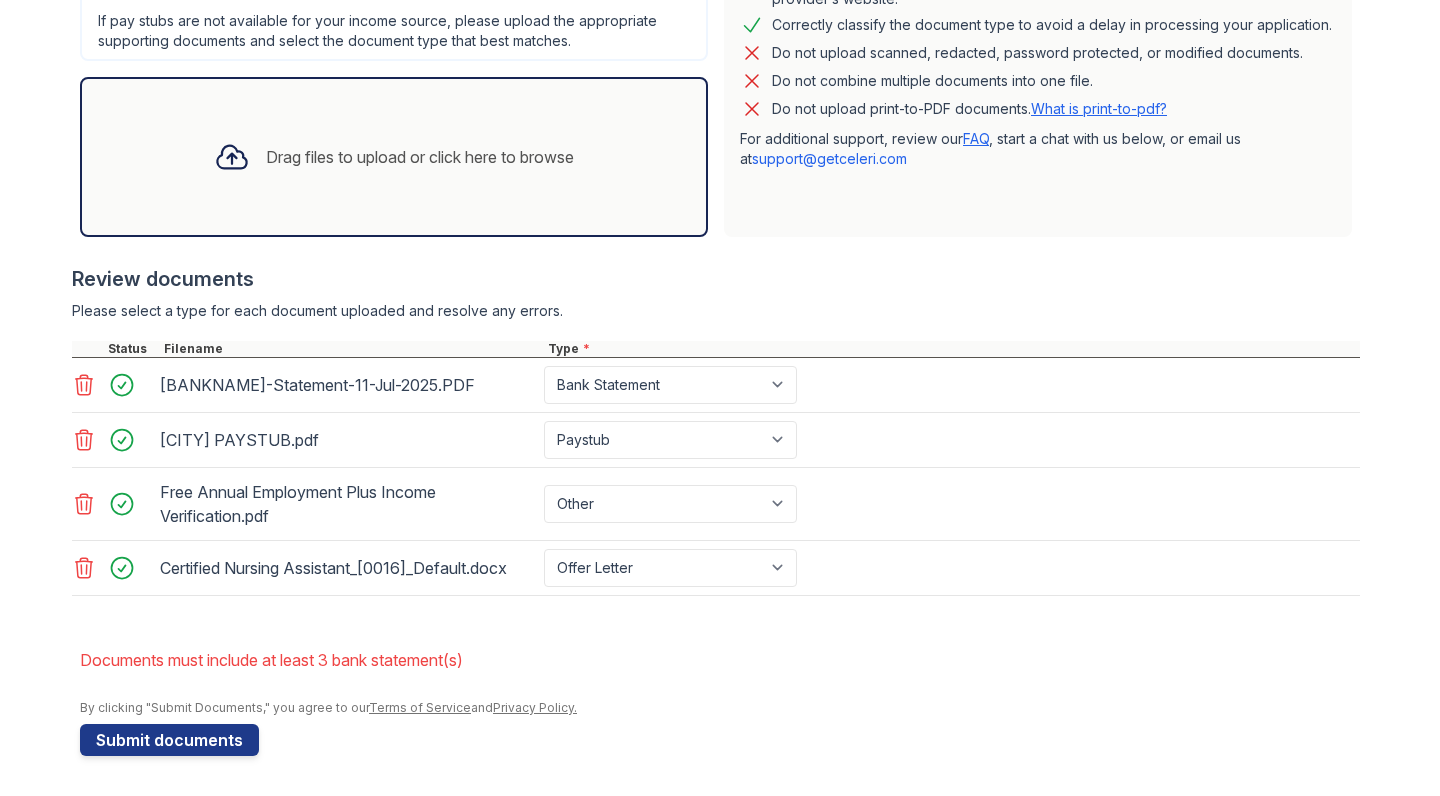 click on "Review documents" at bounding box center (716, 279) 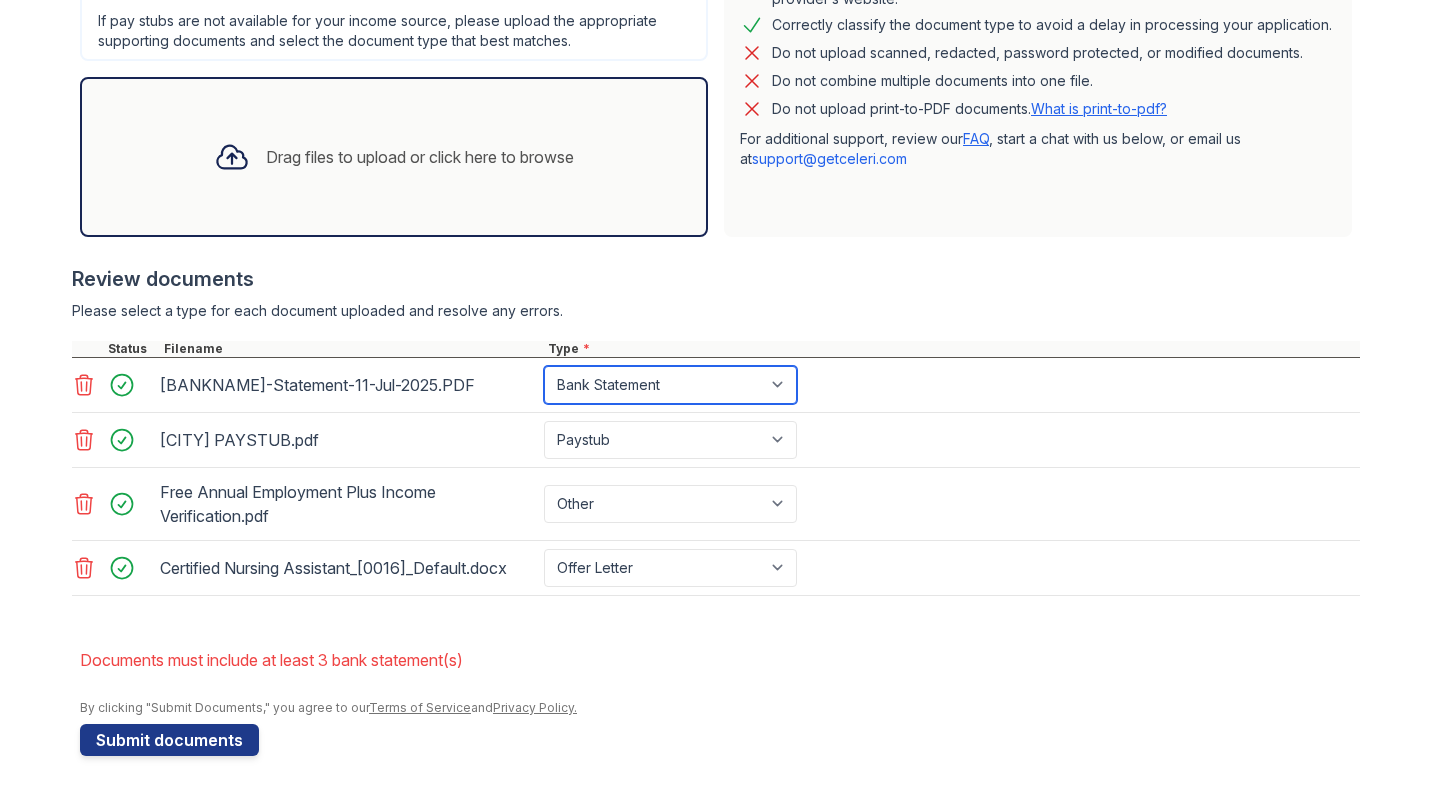 select on "other" 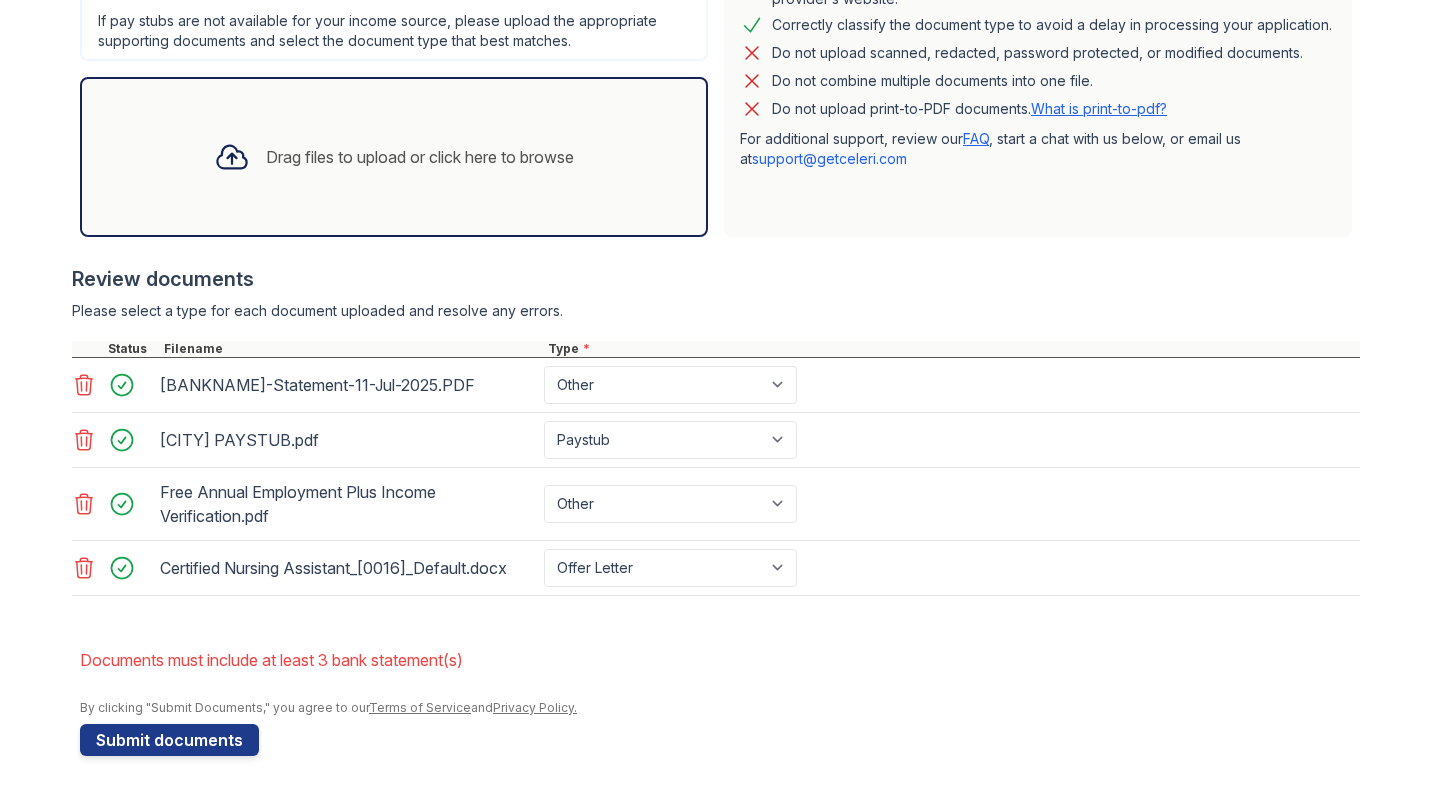 click on "Application information
Property
*
ReNew Dash Point
Unit number
*
107-D
Target move in date
2025-08-15
First name
*
Dariela
Last name
*
Garcia Gonzalez
Email
*
susan95garcia@gmail.com
Phone
*
+12244698347
Upload documents
Best practices for bank statements and paystubs
Upload original PDF files downloaded directly from the financial institution or payroll provider’s website.
Correctly classify the document type to avoid a delay in processing your application.
Do not upload scanned, redacted, password protected, or modified documents.
Do not combine multiple documents into one file.
Do not upload print-to-PDF documents.
What is print-to-pdf?
For additional support, review our
FAQ ,
start a chat with us below, or email us at" at bounding box center (720, 196) 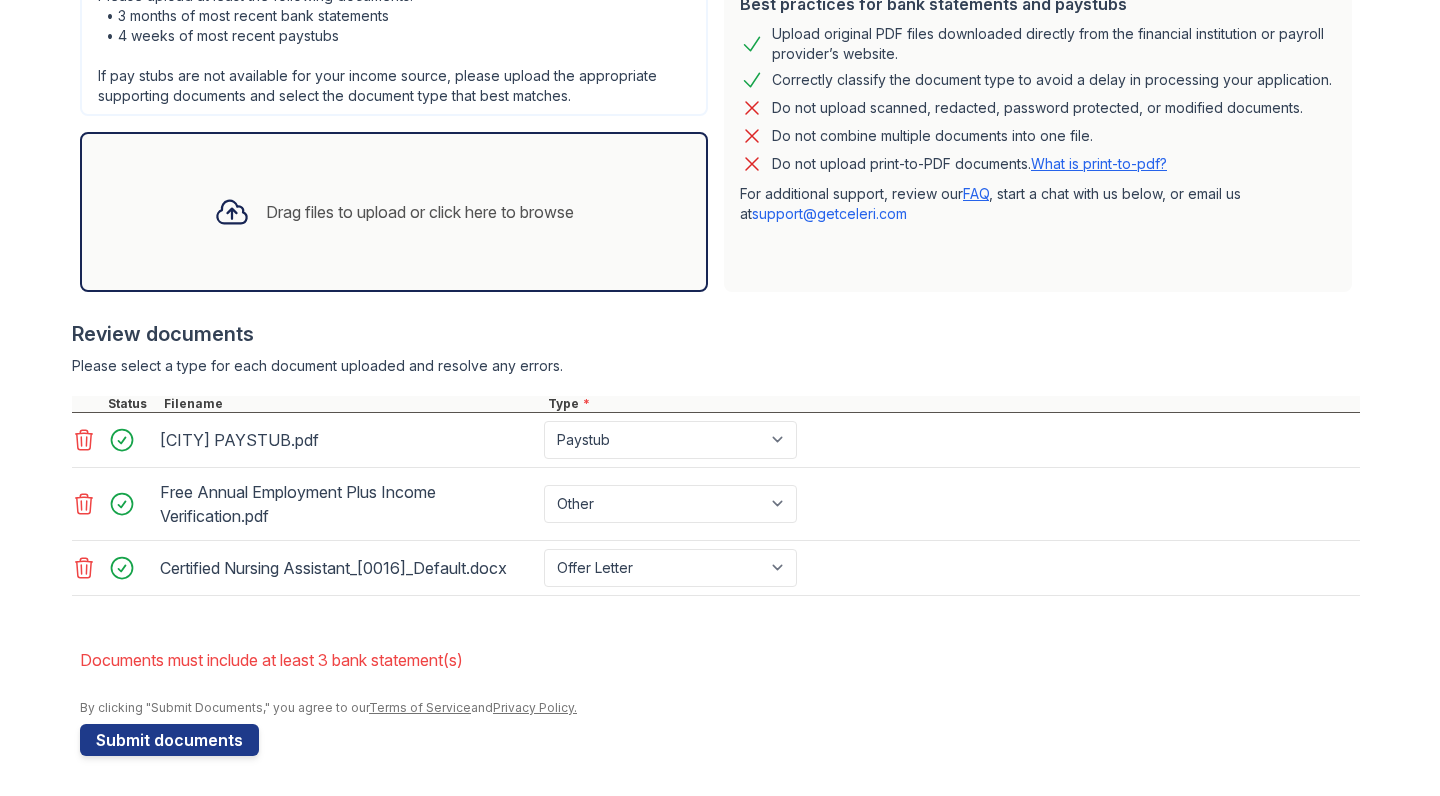 scroll, scrollTop: 532, scrollLeft: 0, axis: vertical 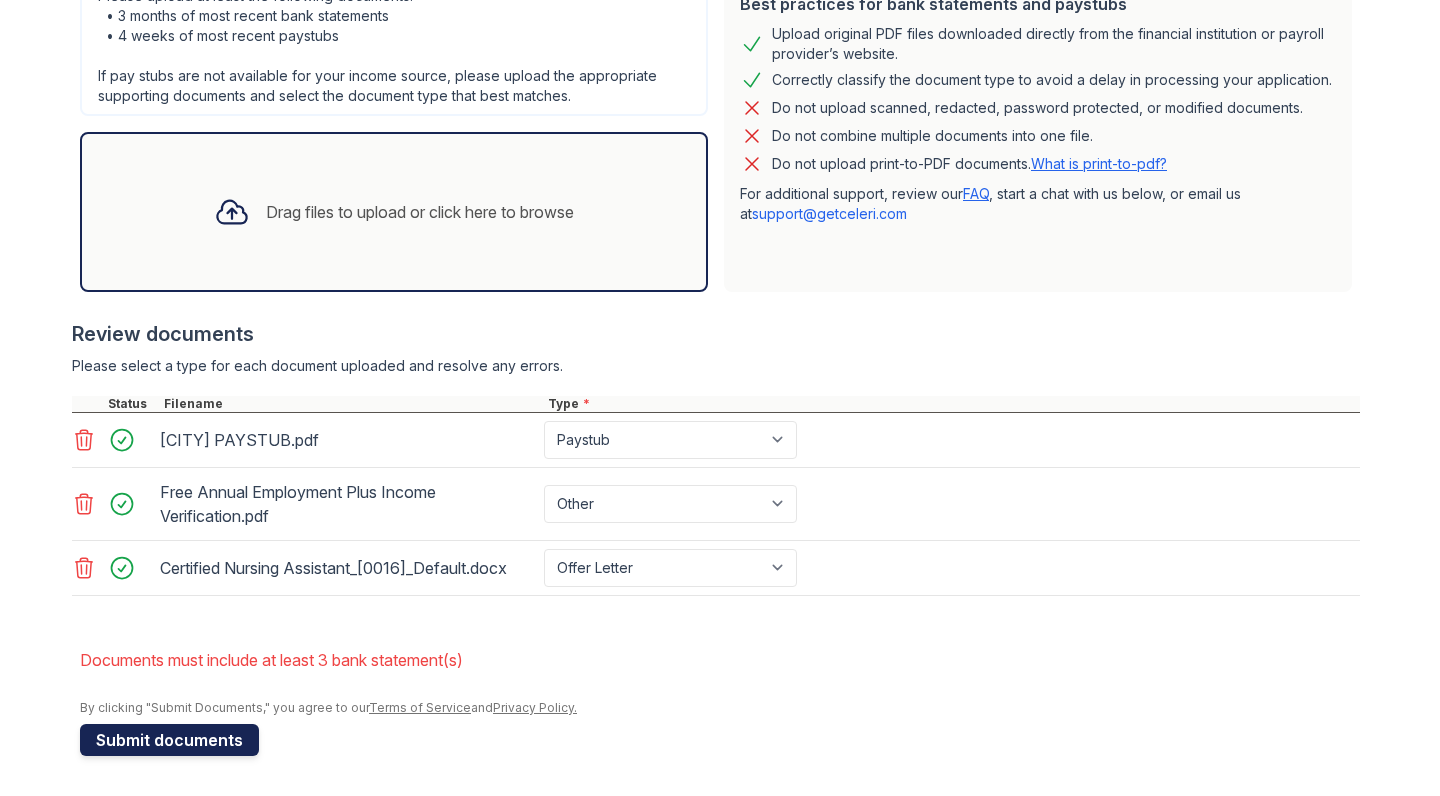 click on "Submit documents" at bounding box center (169, 740) 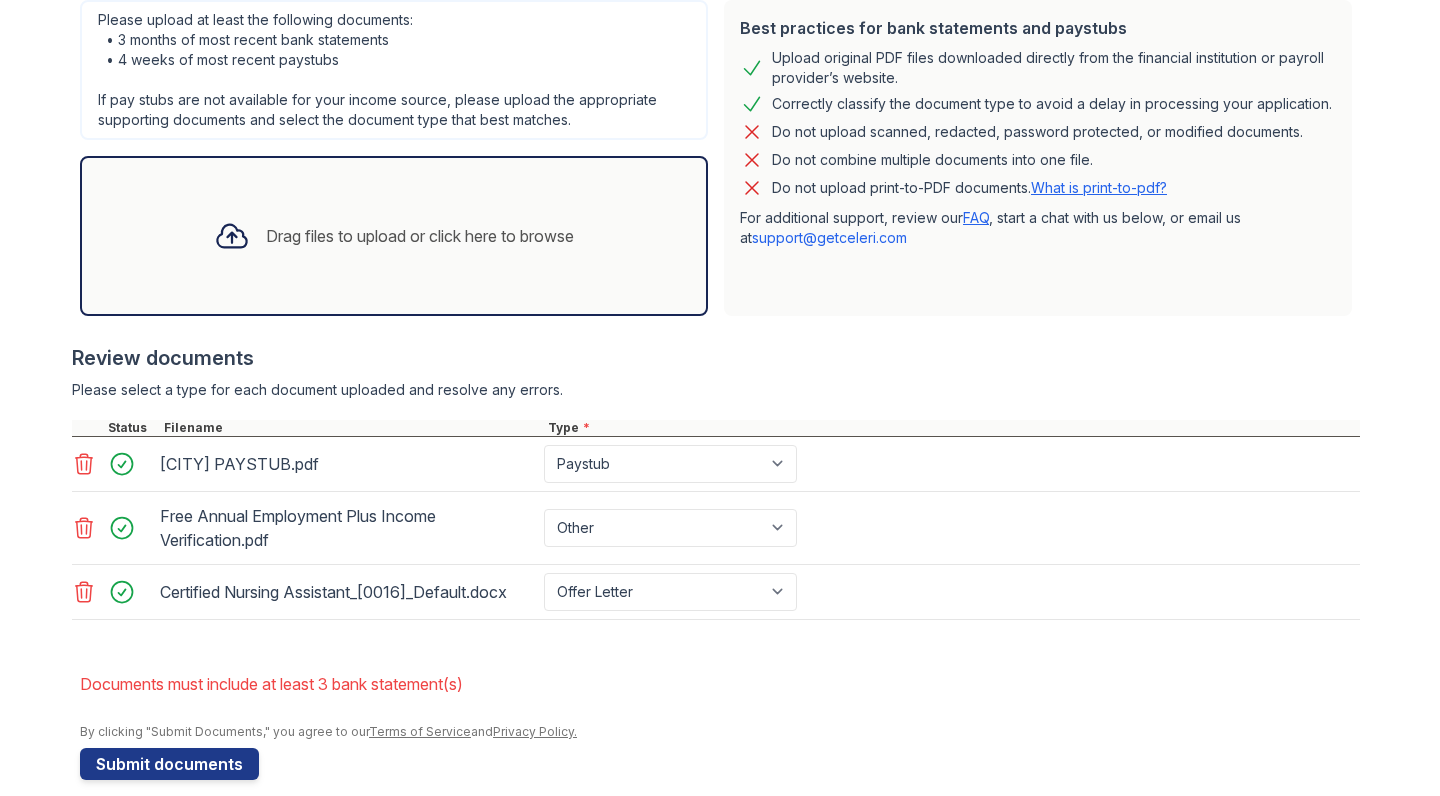 scroll, scrollTop: 509, scrollLeft: 0, axis: vertical 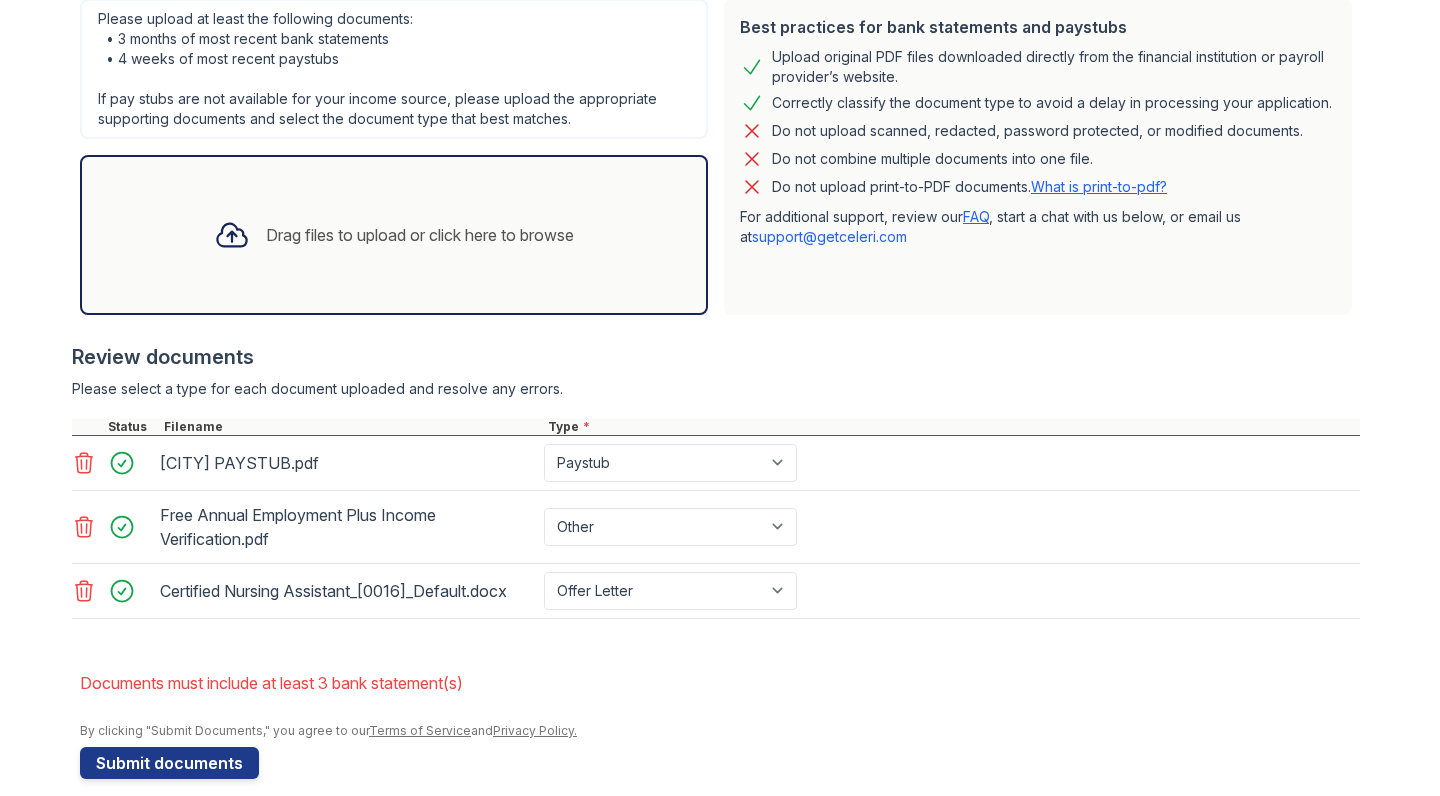 click on "Drag files to upload or click here to browse" at bounding box center (394, 235) 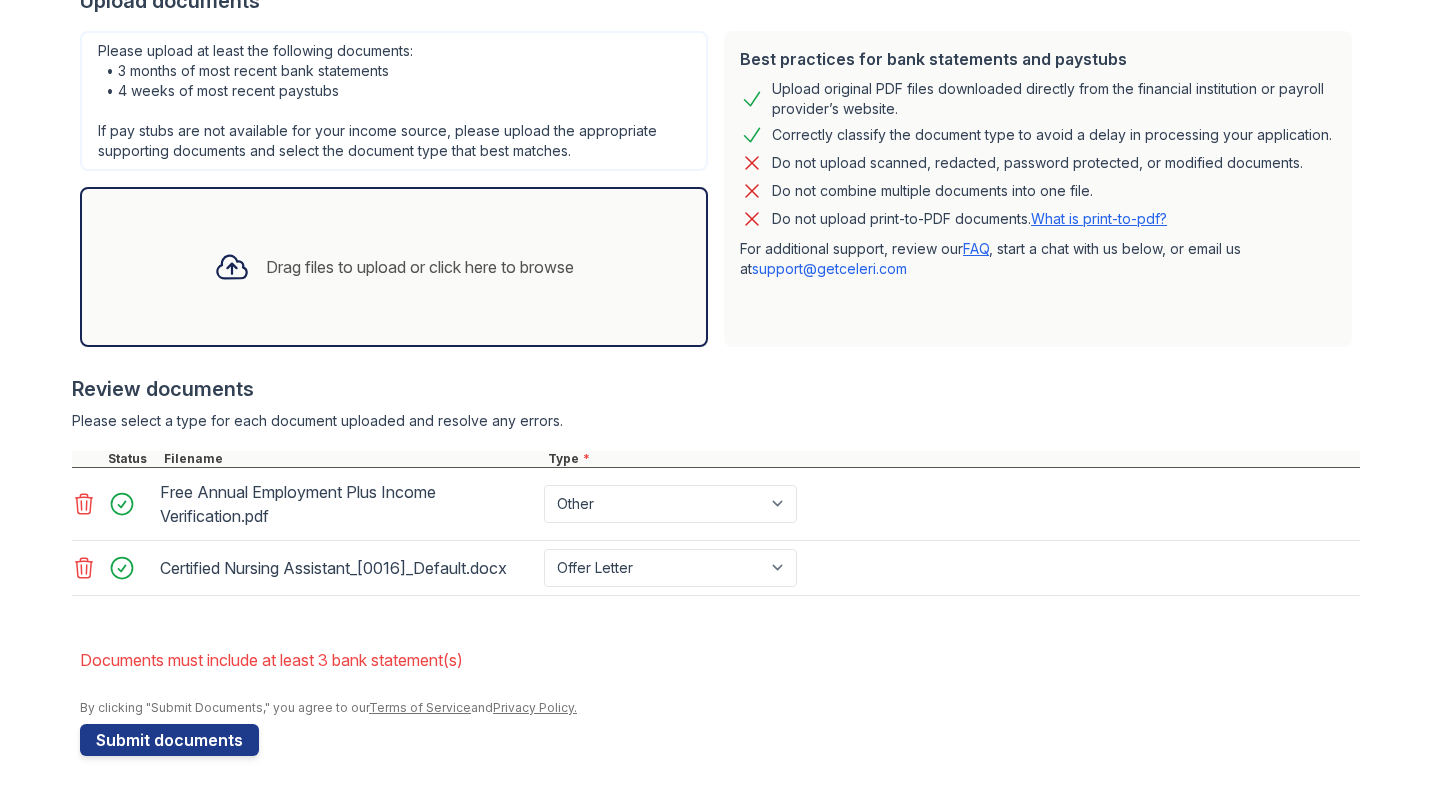 click on "Application information
Property
*
ReNew Dash Point
Unit number
*
107-D
Target move in date
2025-08-15
First name
*
Dariela
Last name
*
Garcia Gonzalez
Email
*
susan95garcia@gmail.com
Phone
*
+12244698347
Upload documents
Best practices for bank statements and paystubs
Upload original PDF files downloaded directly from the financial institution or payroll provider’s website.
Correctly classify the document type to avoid a delay in processing your application.
Do not upload scanned, redacted, password protected, or modified documents.
Do not combine multiple documents into one file.
Do not upload print-to-PDF documents.
What is print-to-pdf?
For additional support, review our
FAQ ,
start a chat with us below, or email us at" at bounding box center (720, 251) 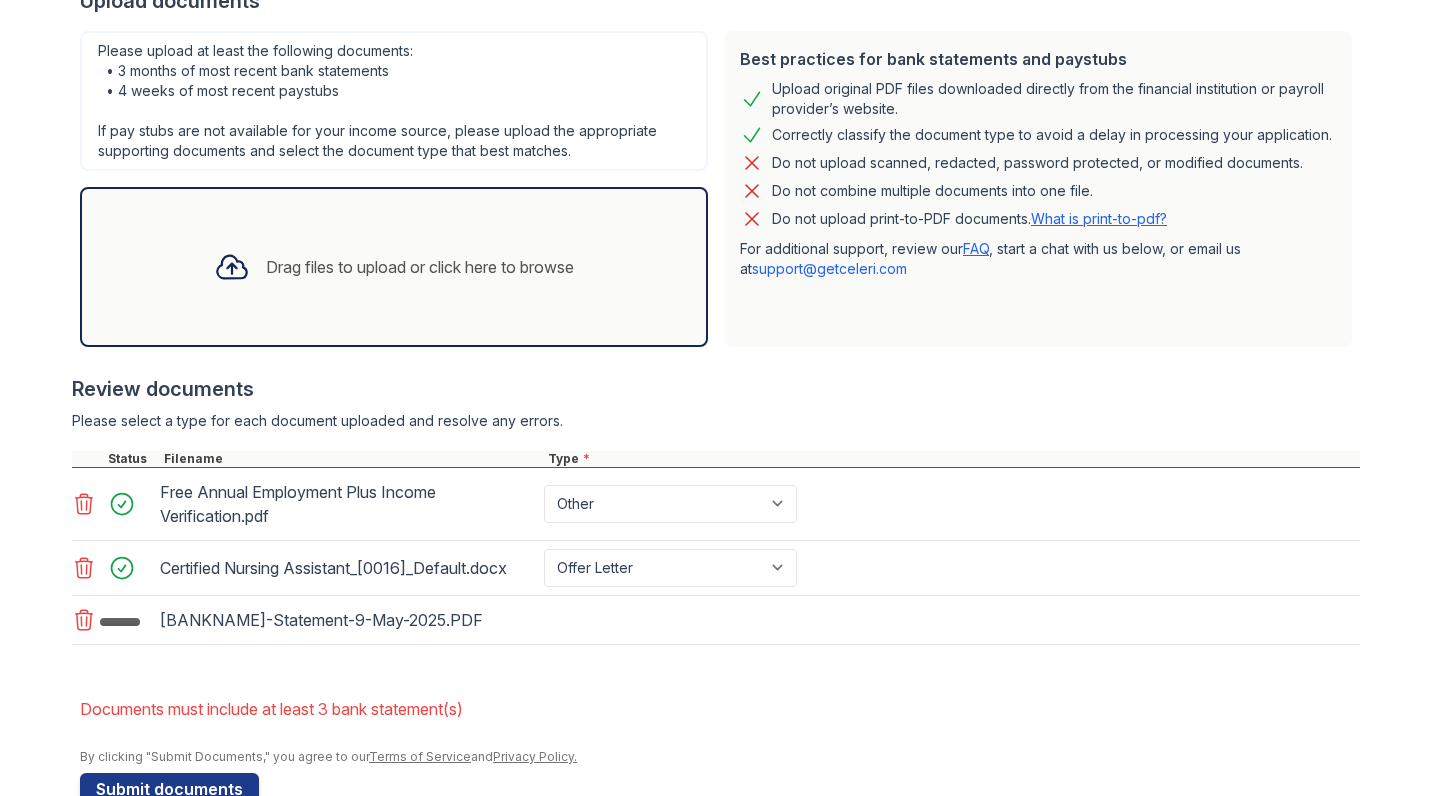 click on "Drag files to upload or click here to browse" at bounding box center [394, 267] 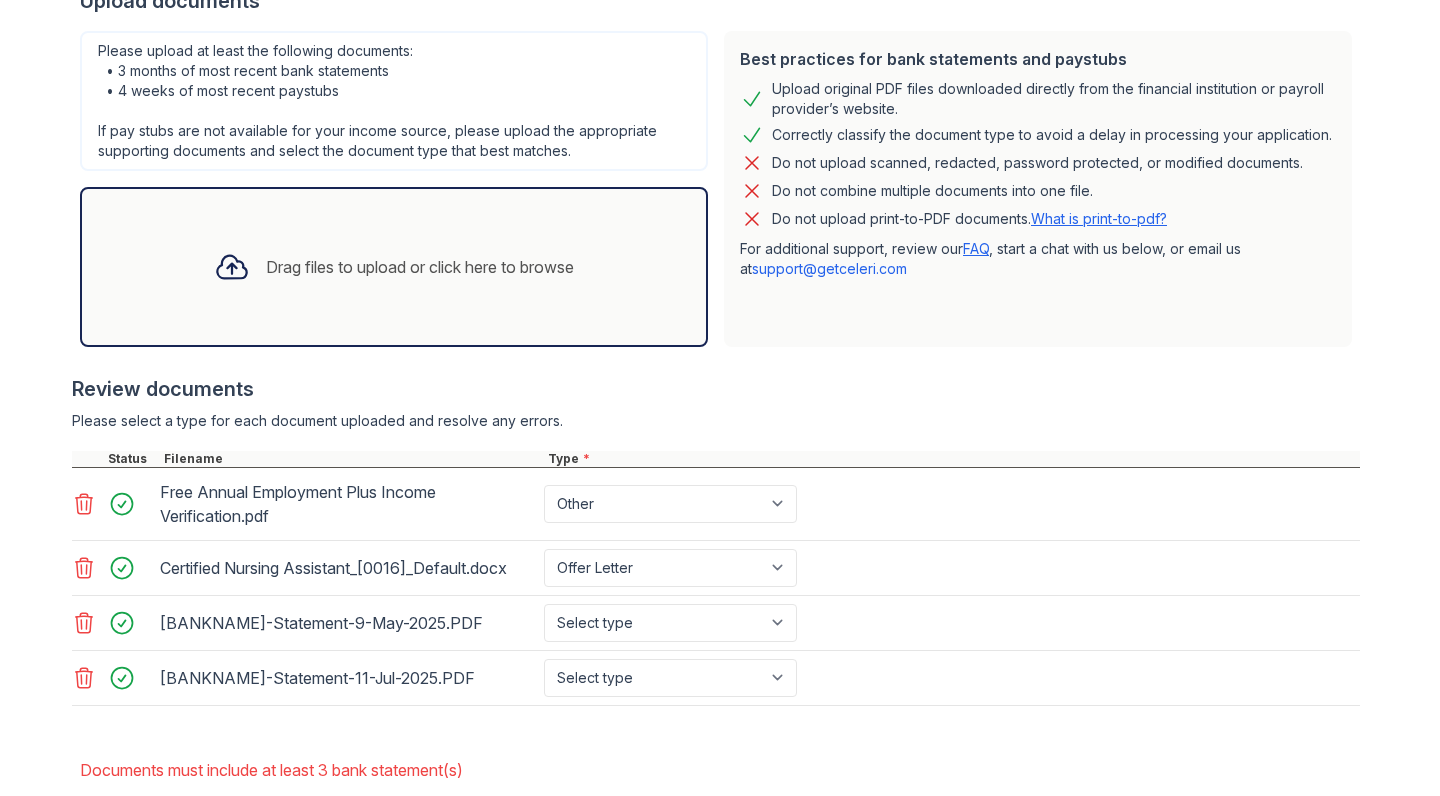 click on "Drag files to upload or click here to browse" at bounding box center (394, 267) 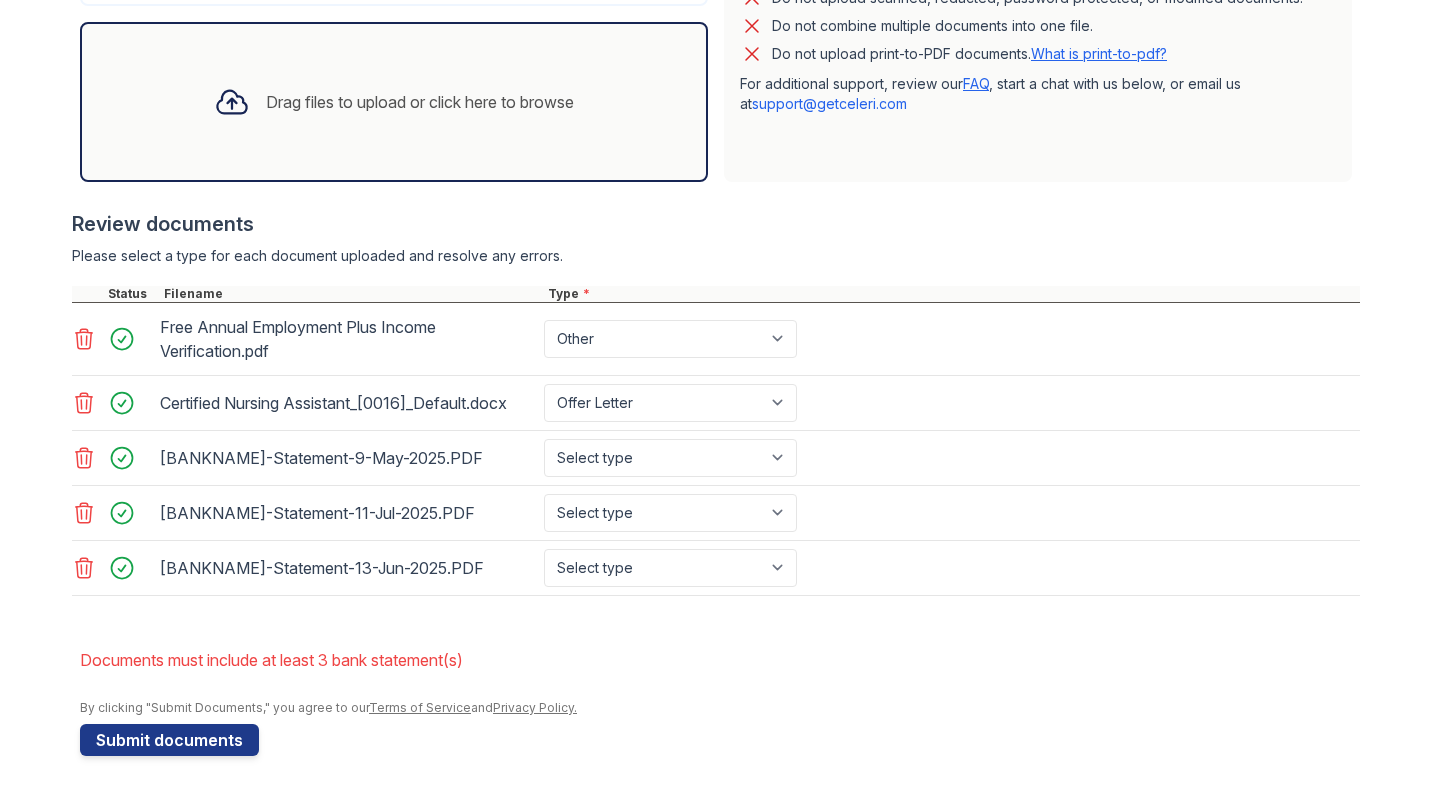 scroll, scrollTop: 642, scrollLeft: 0, axis: vertical 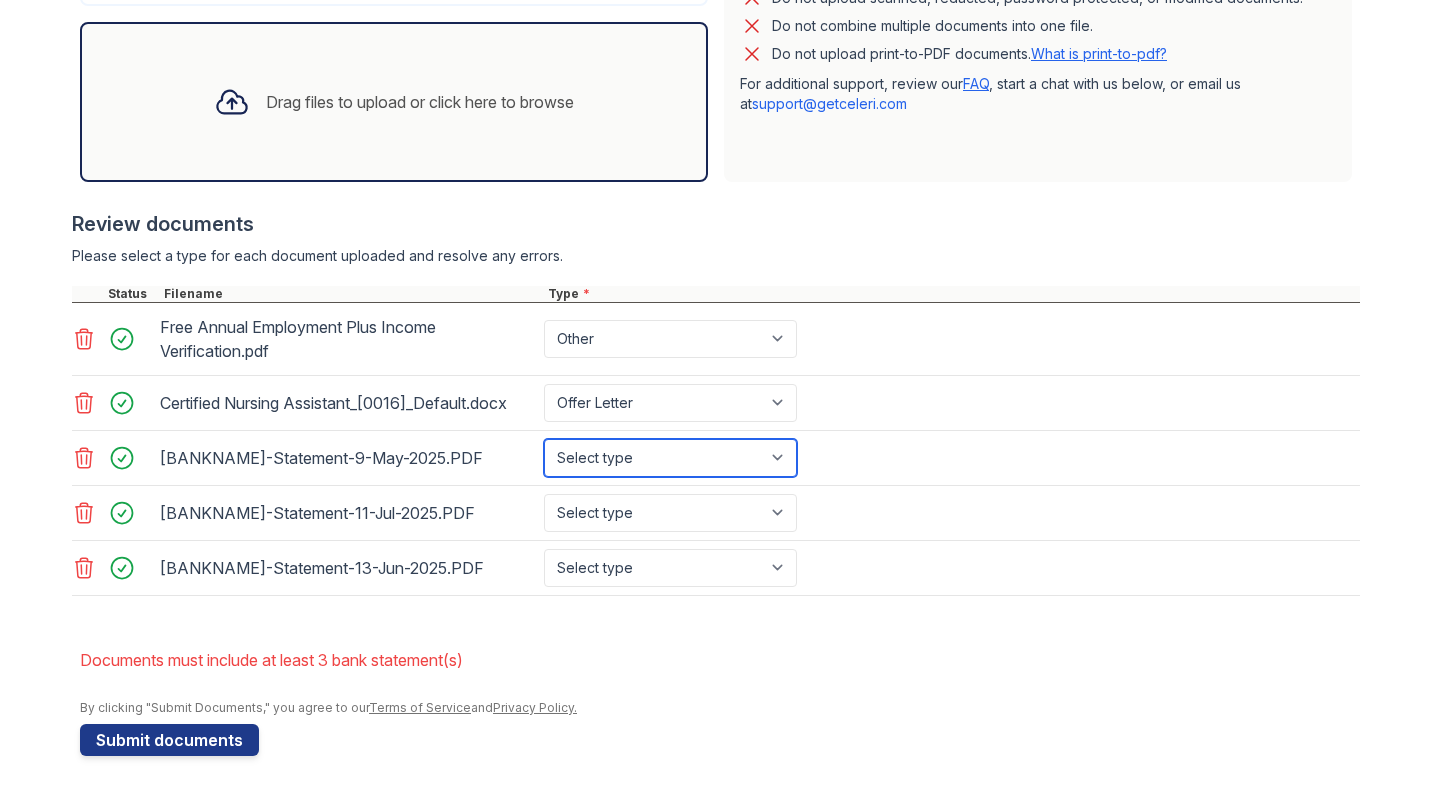 select on "bank_statement" 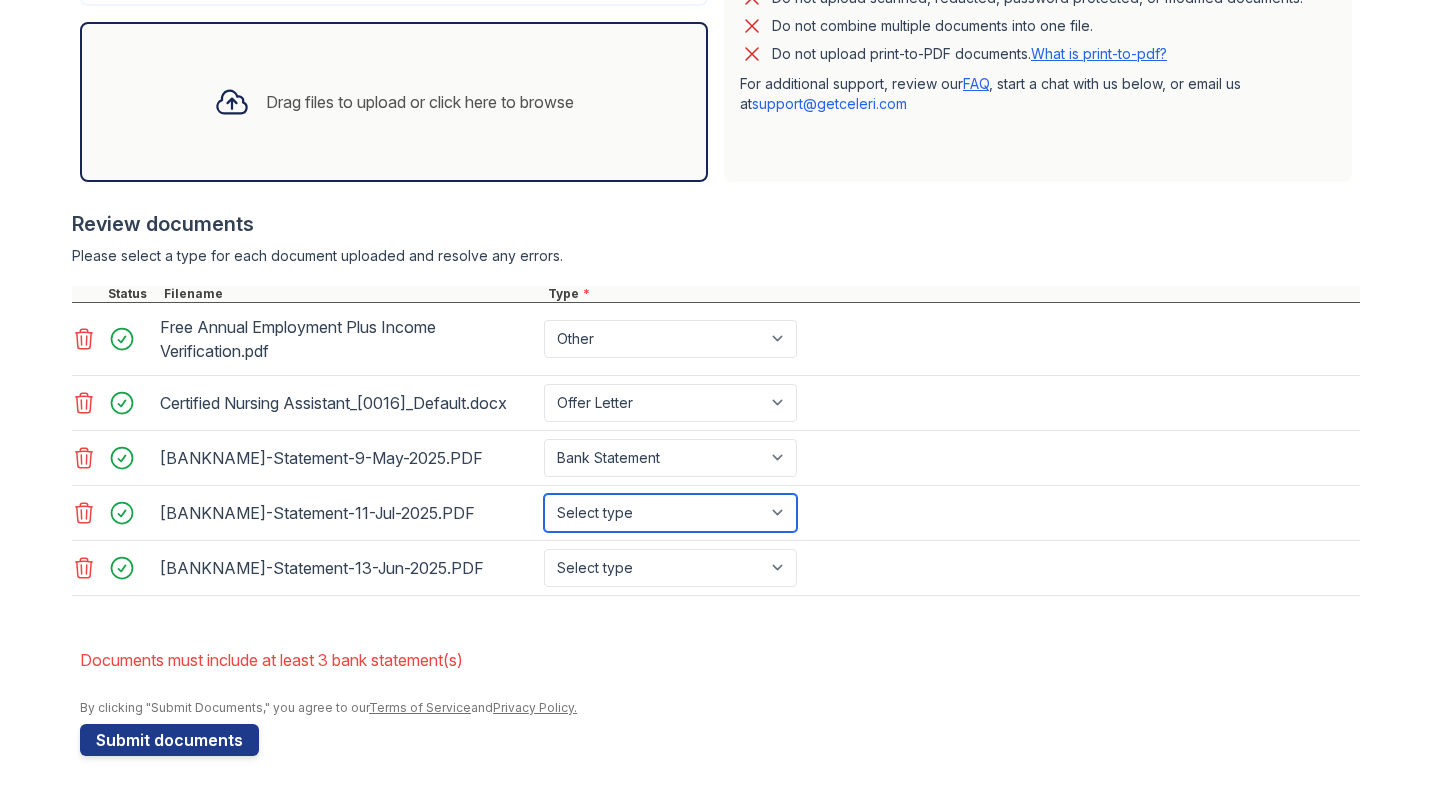 select on "bank_statement" 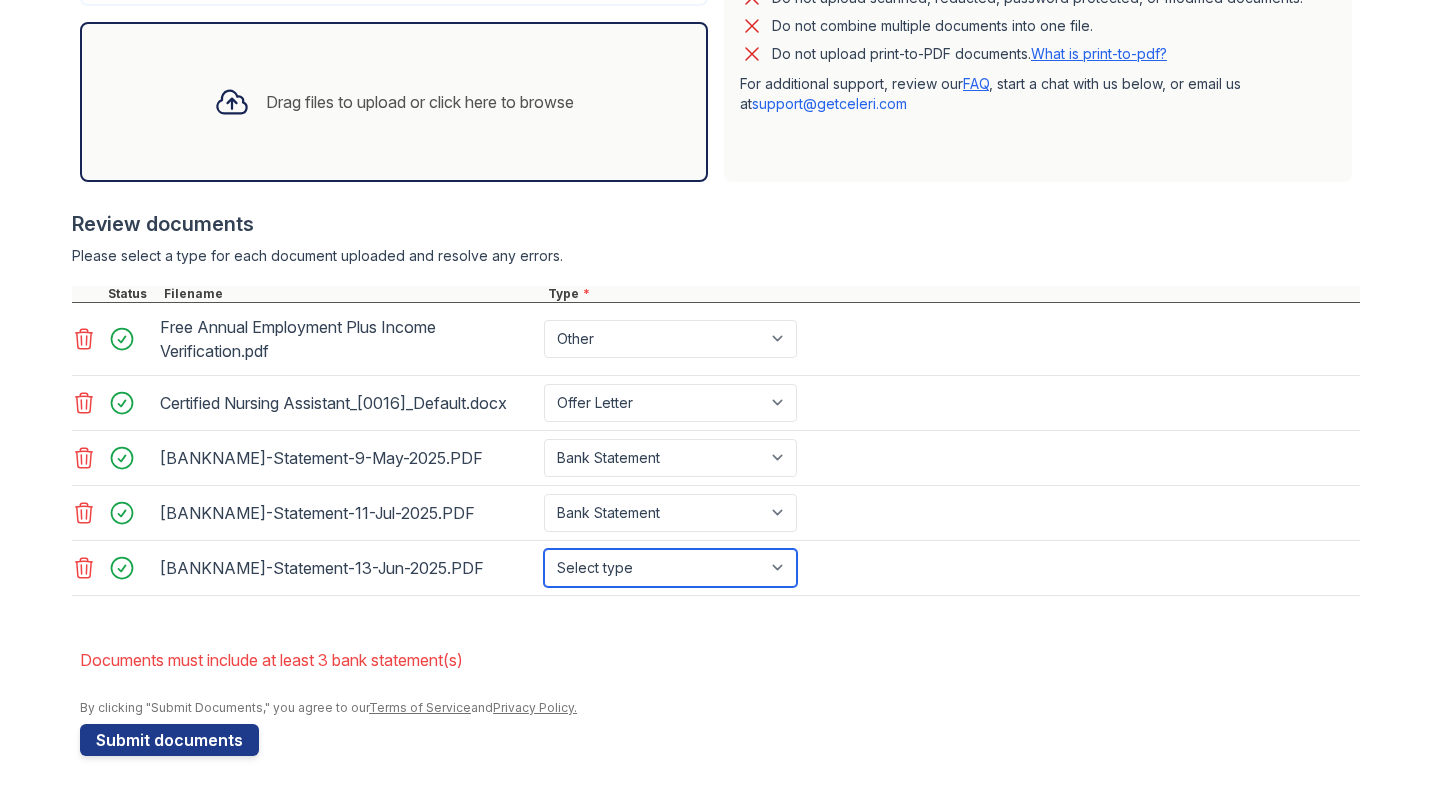 select on "bank_statement" 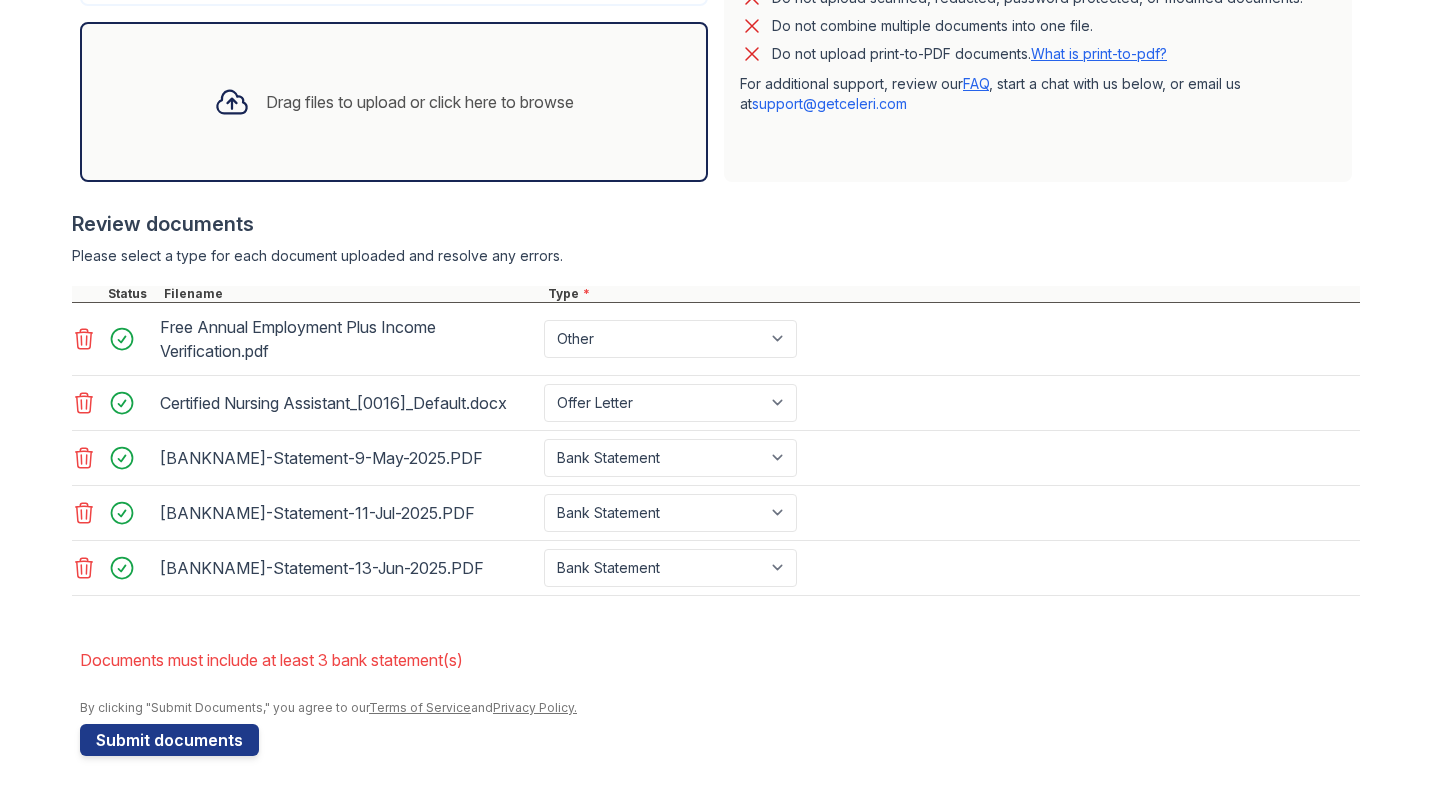 click on "Drag files to upload or click here to browse" at bounding box center [394, 102] 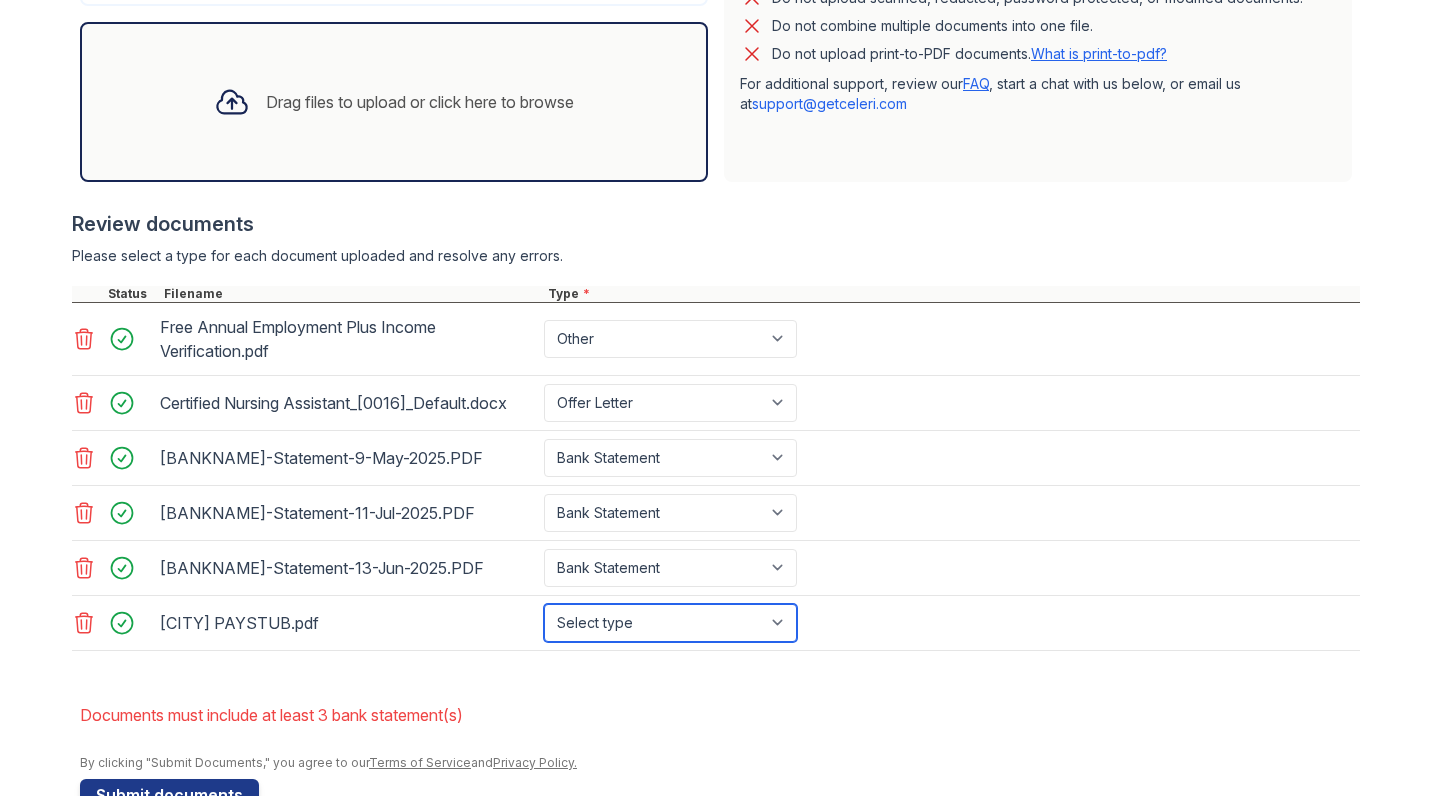 select on "paystub" 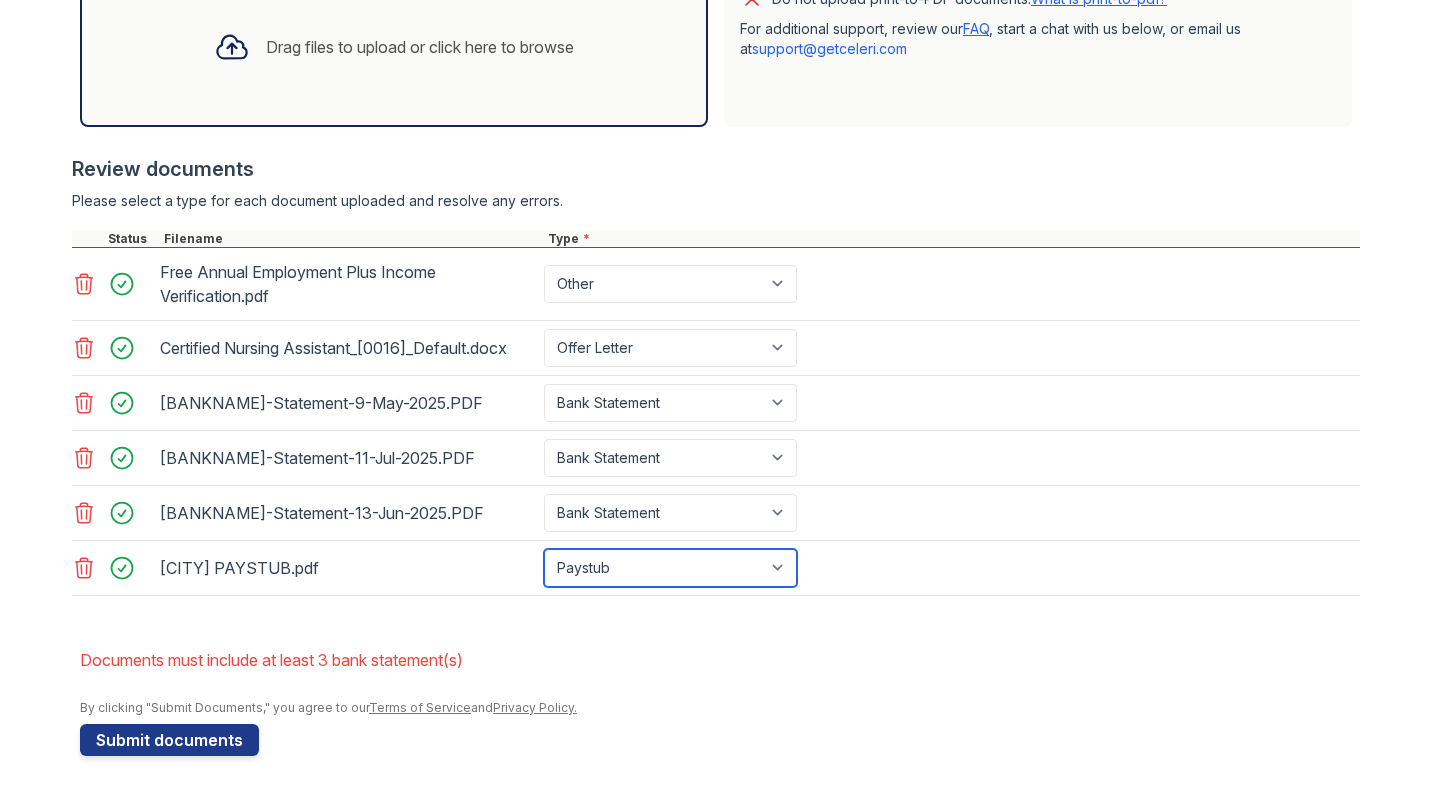 scroll, scrollTop: 697, scrollLeft: 0, axis: vertical 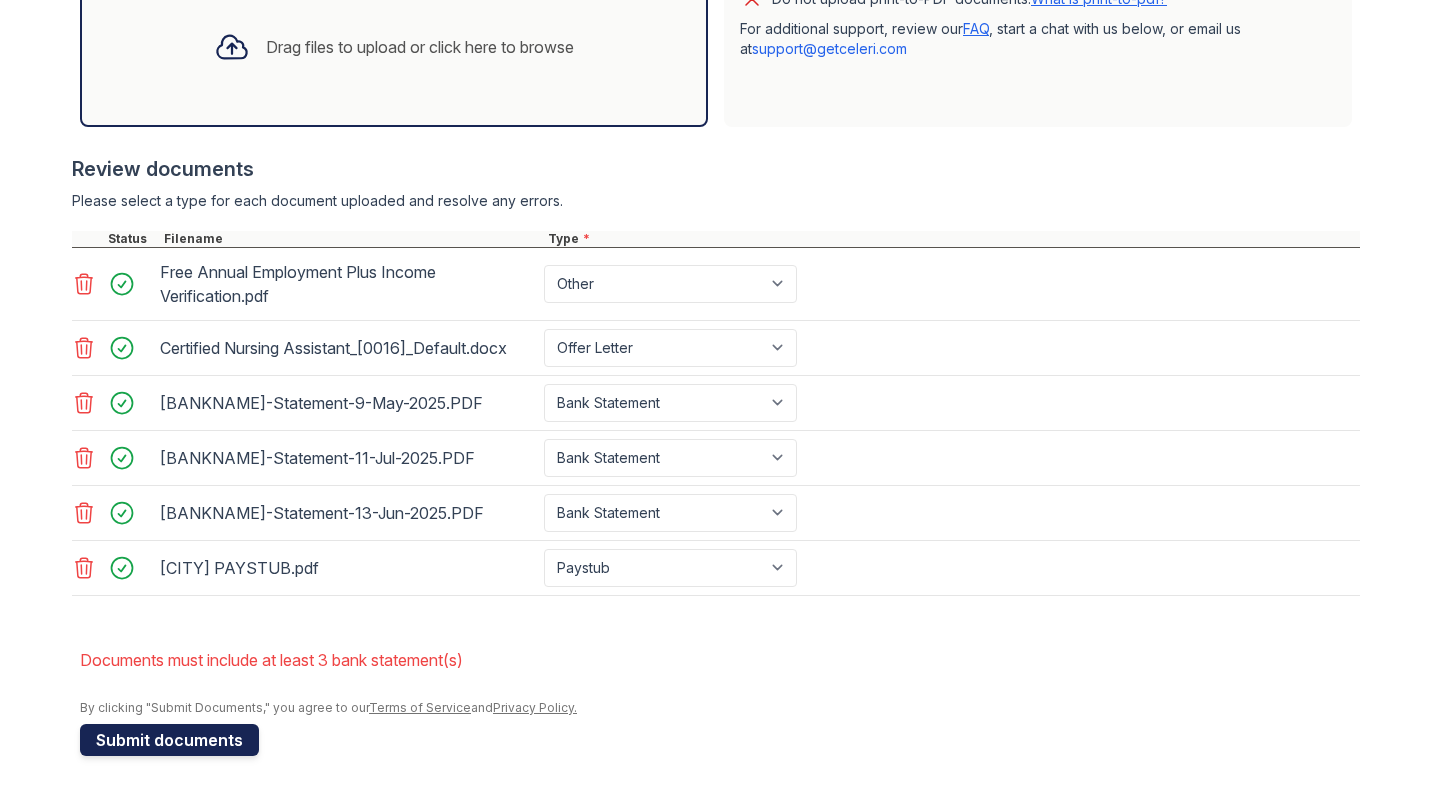 click on "Submit documents" at bounding box center [169, 740] 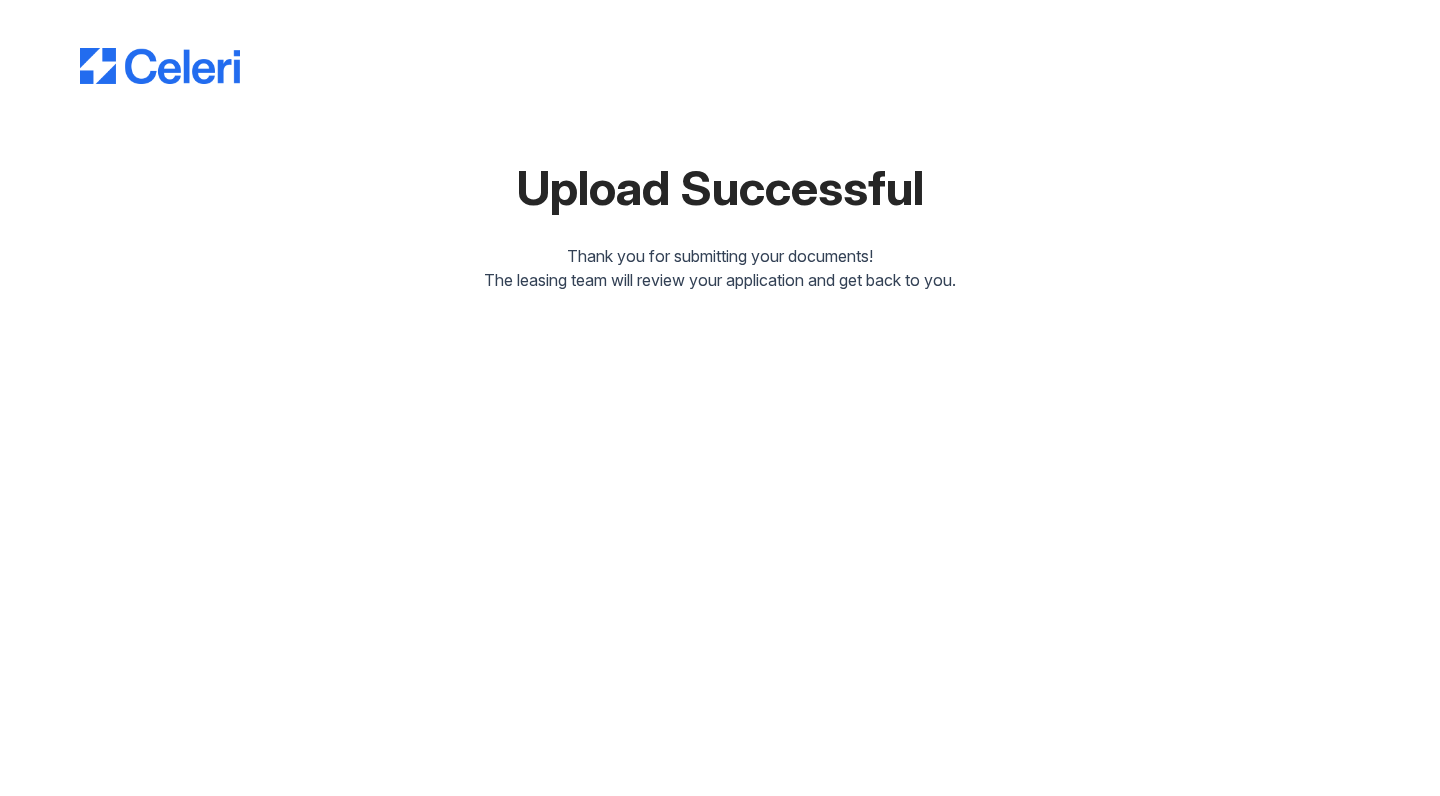 click on "Upload Successful
Thank you for submitting your documents!
The leasing team will review your application and get back to you." at bounding box center [720, 162] 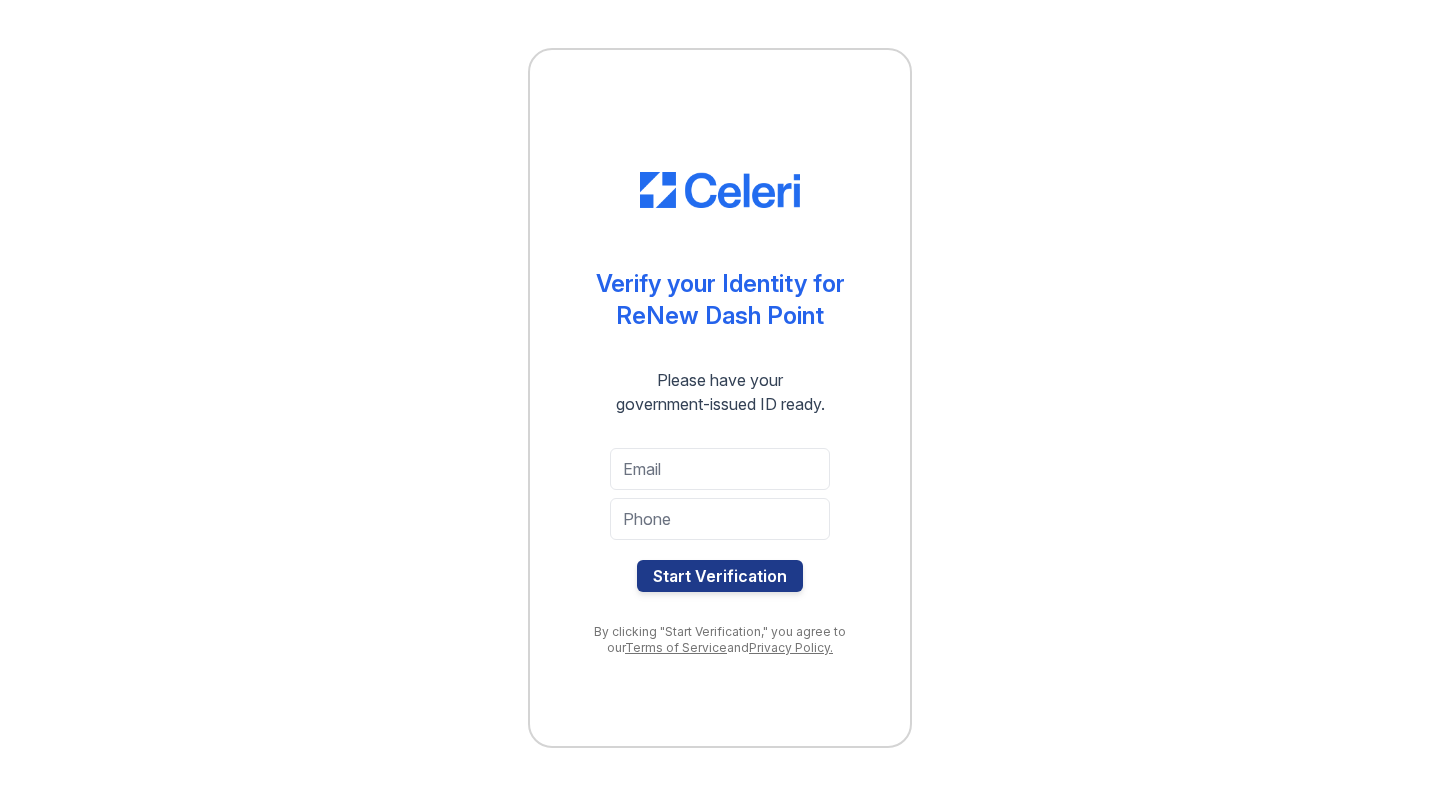 scroll, scrollTop: 0, scrollLeft: 0, axis: both 